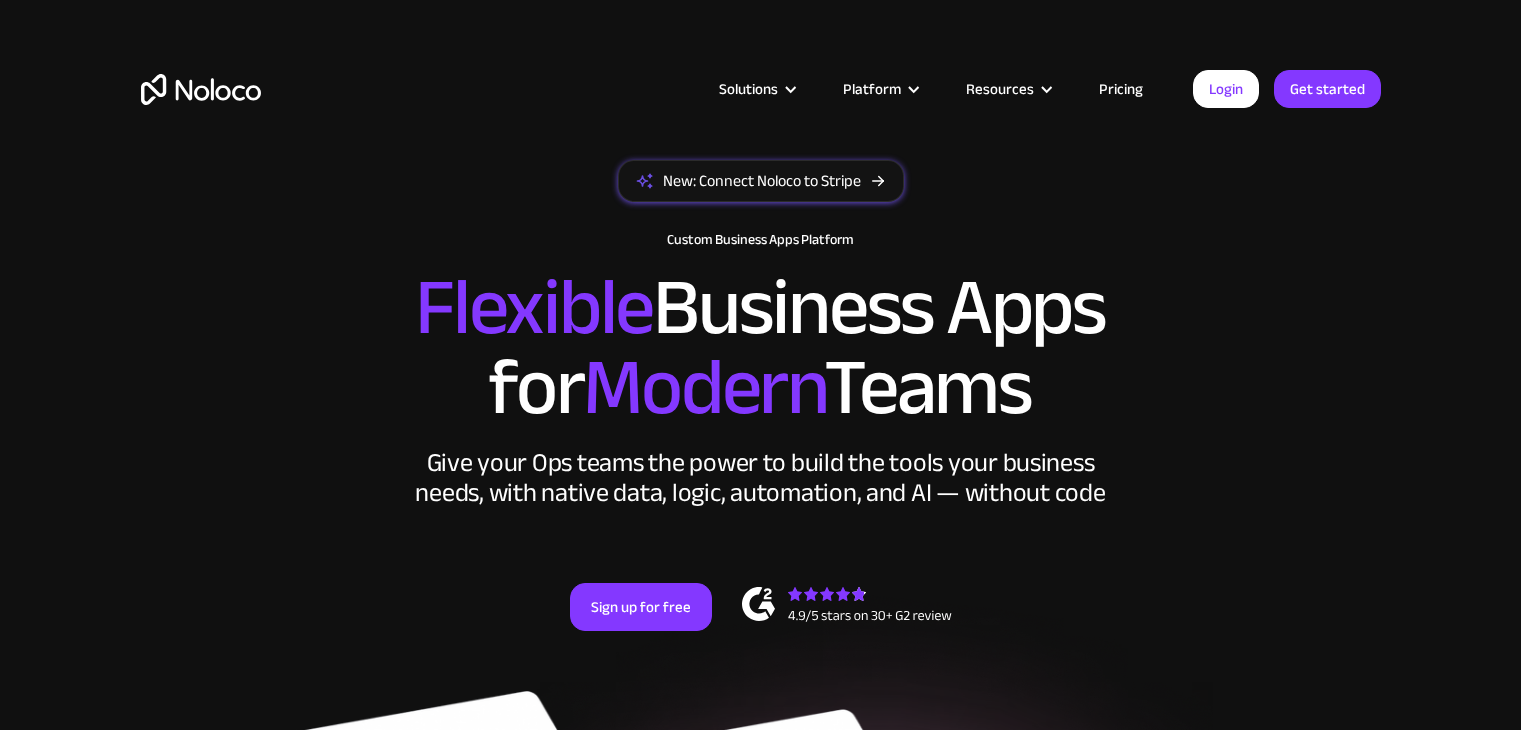 scroll, scrollTop: 0, scrollLeft: 0, axis: both 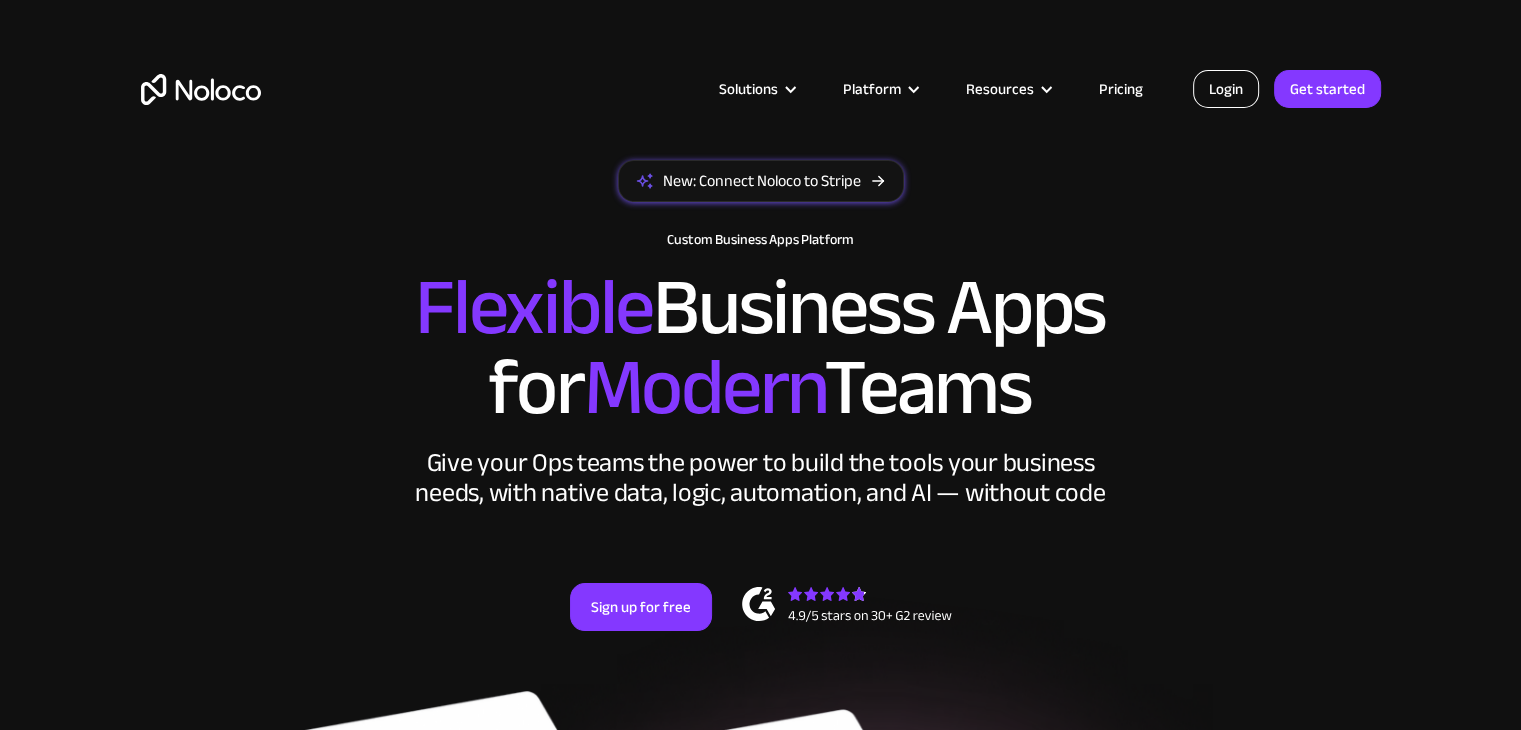 click on "Login" at bounding box center [1226, 89] 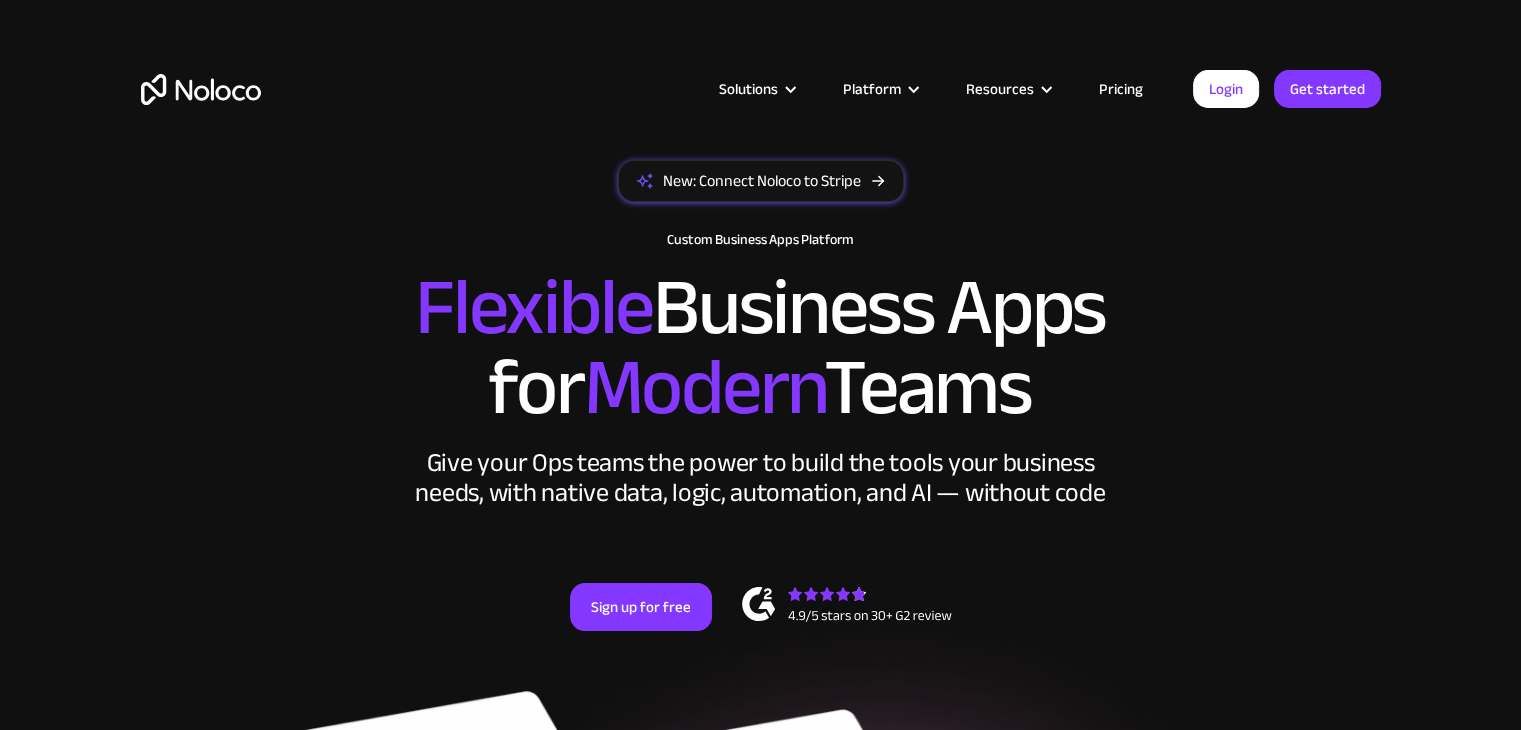 click on "Pricing" at bounding box center [1121, 89] 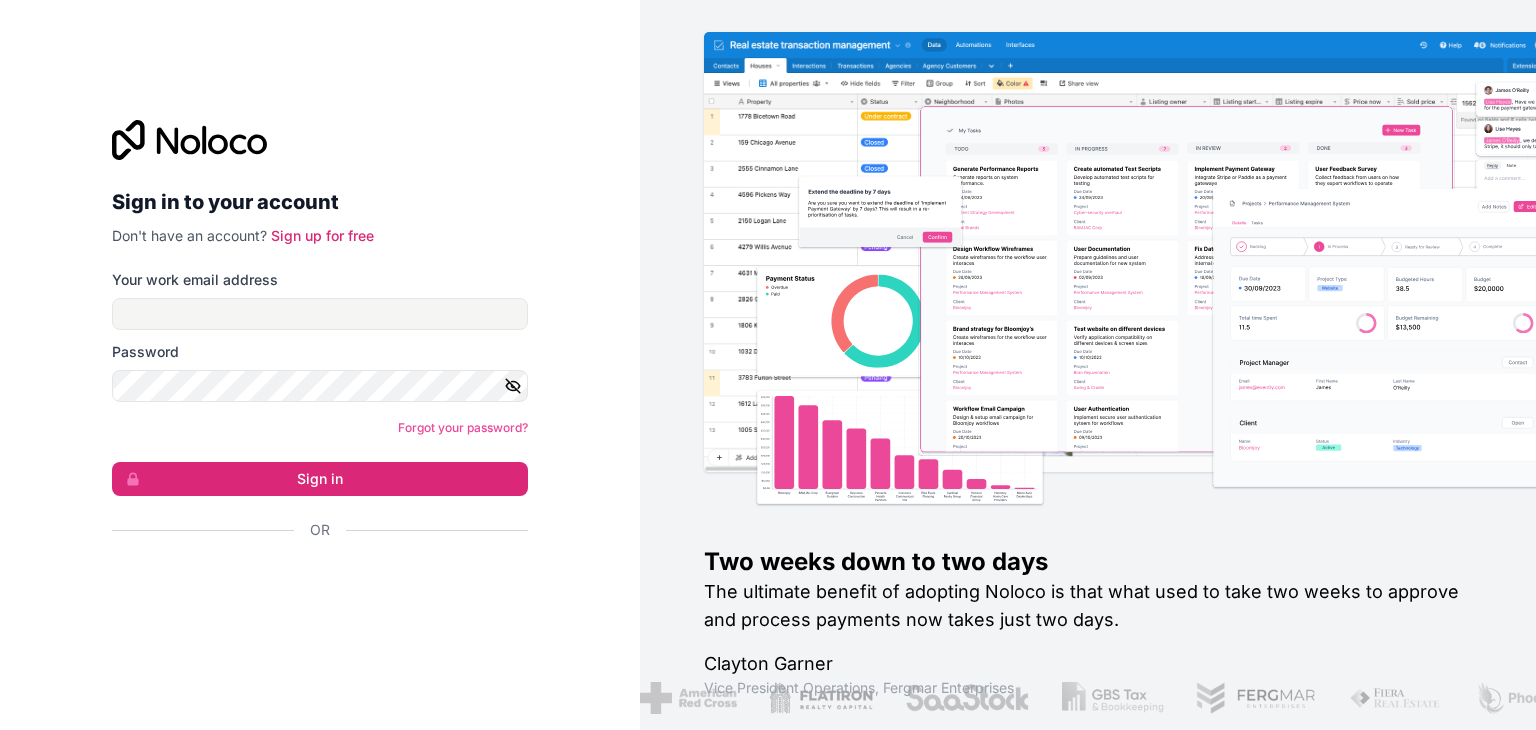 scroll, scrollTop: 0, scrollLeft: 0, axis: both 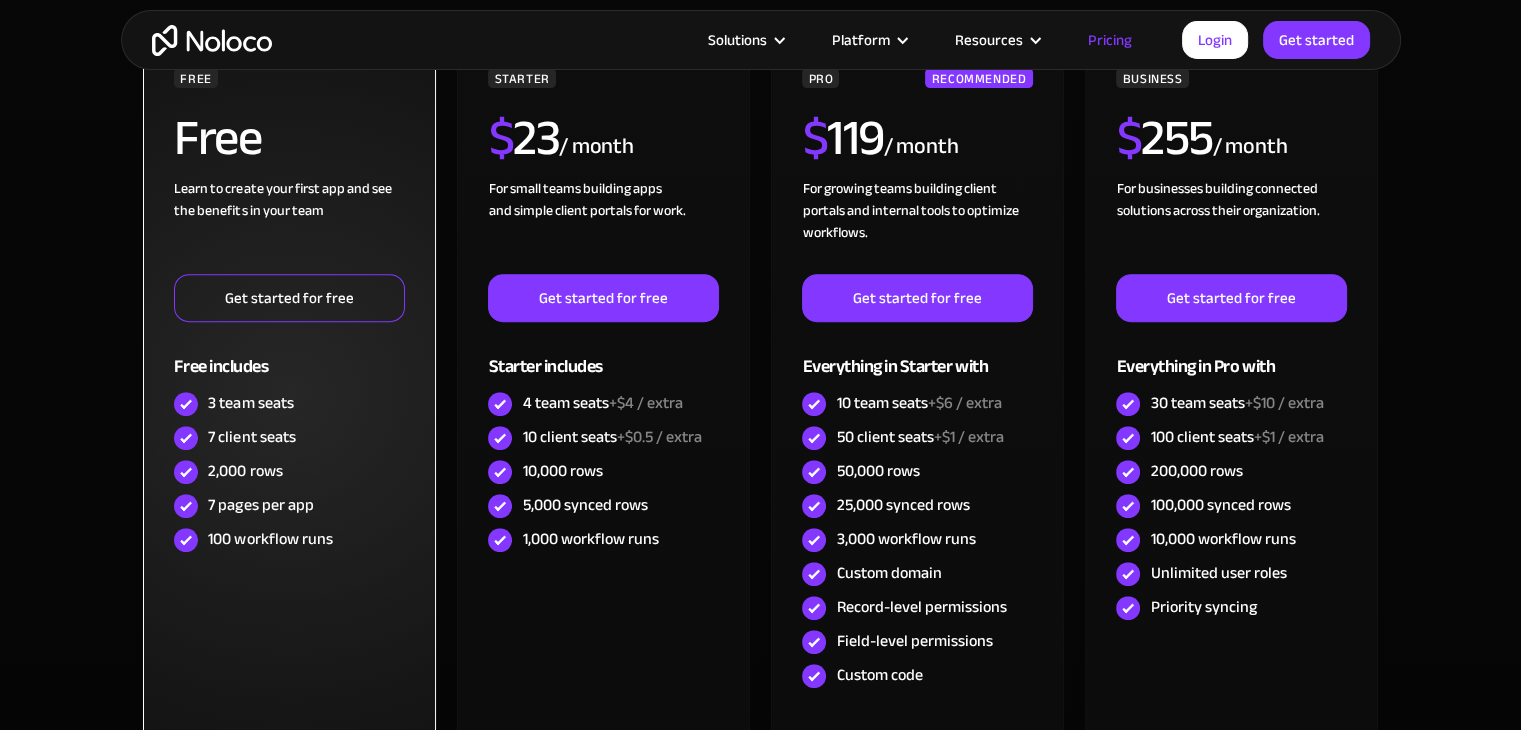 click on "Get started for free" at bounding box center (289, 298) 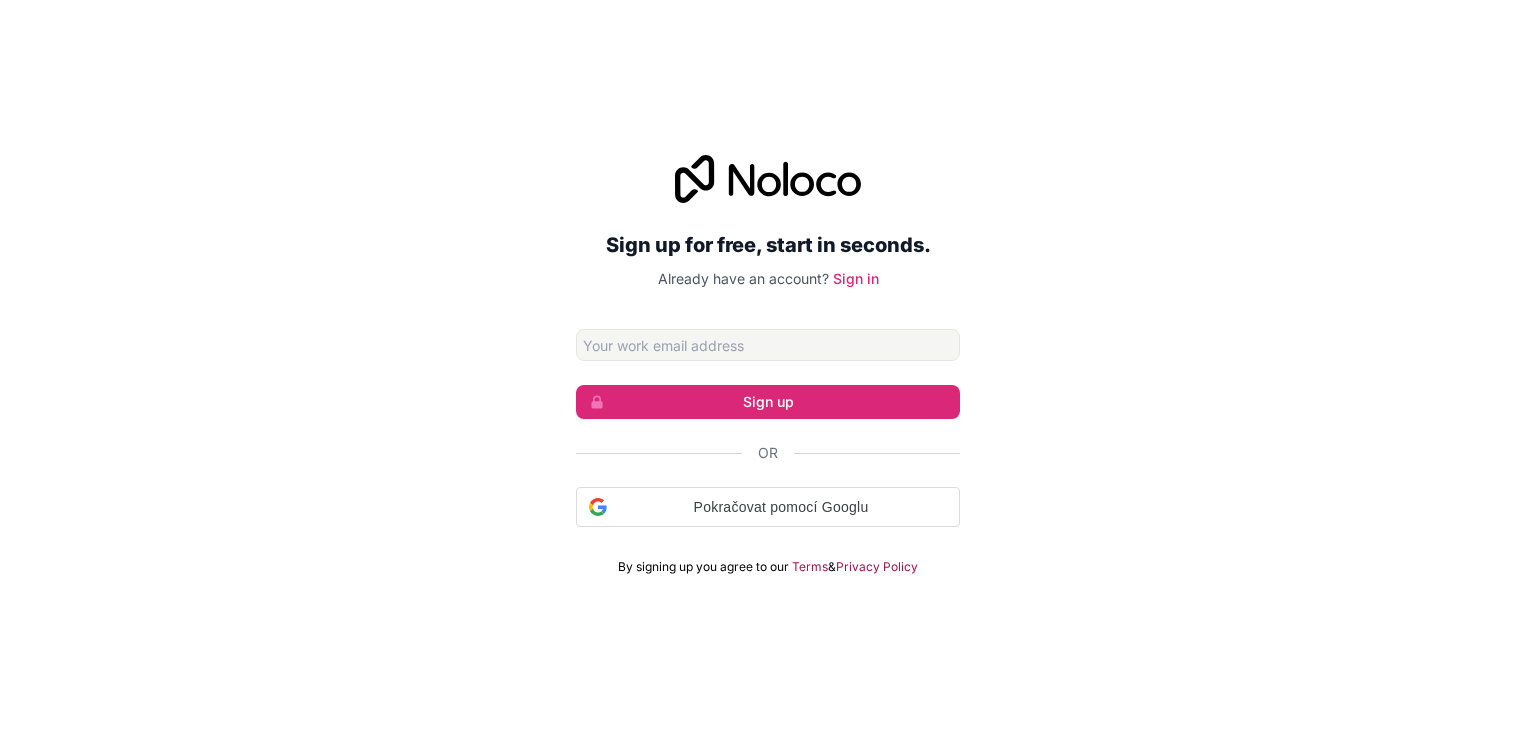 scroll, scrollTop: 0, scrollLeft: 0, axis: both 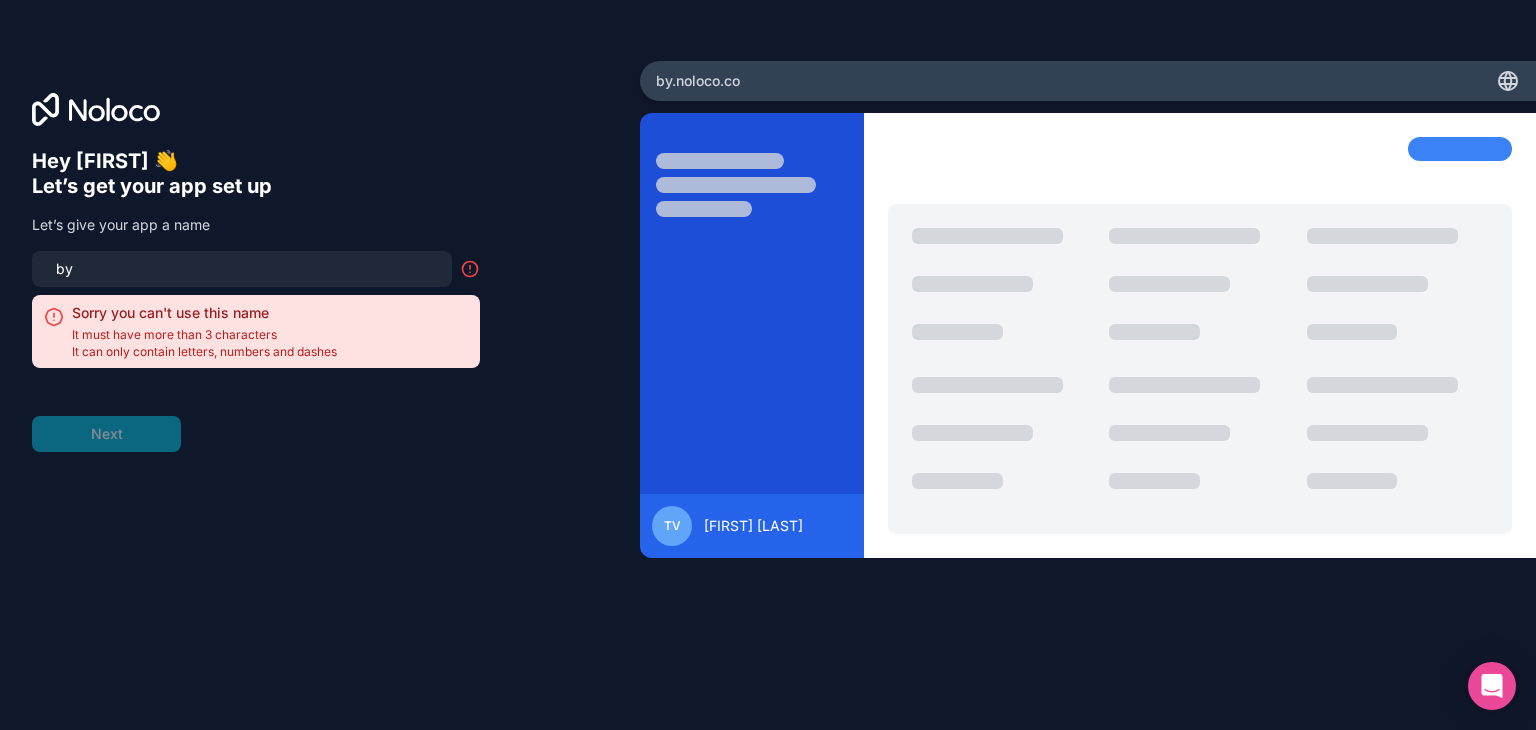 type on "b" 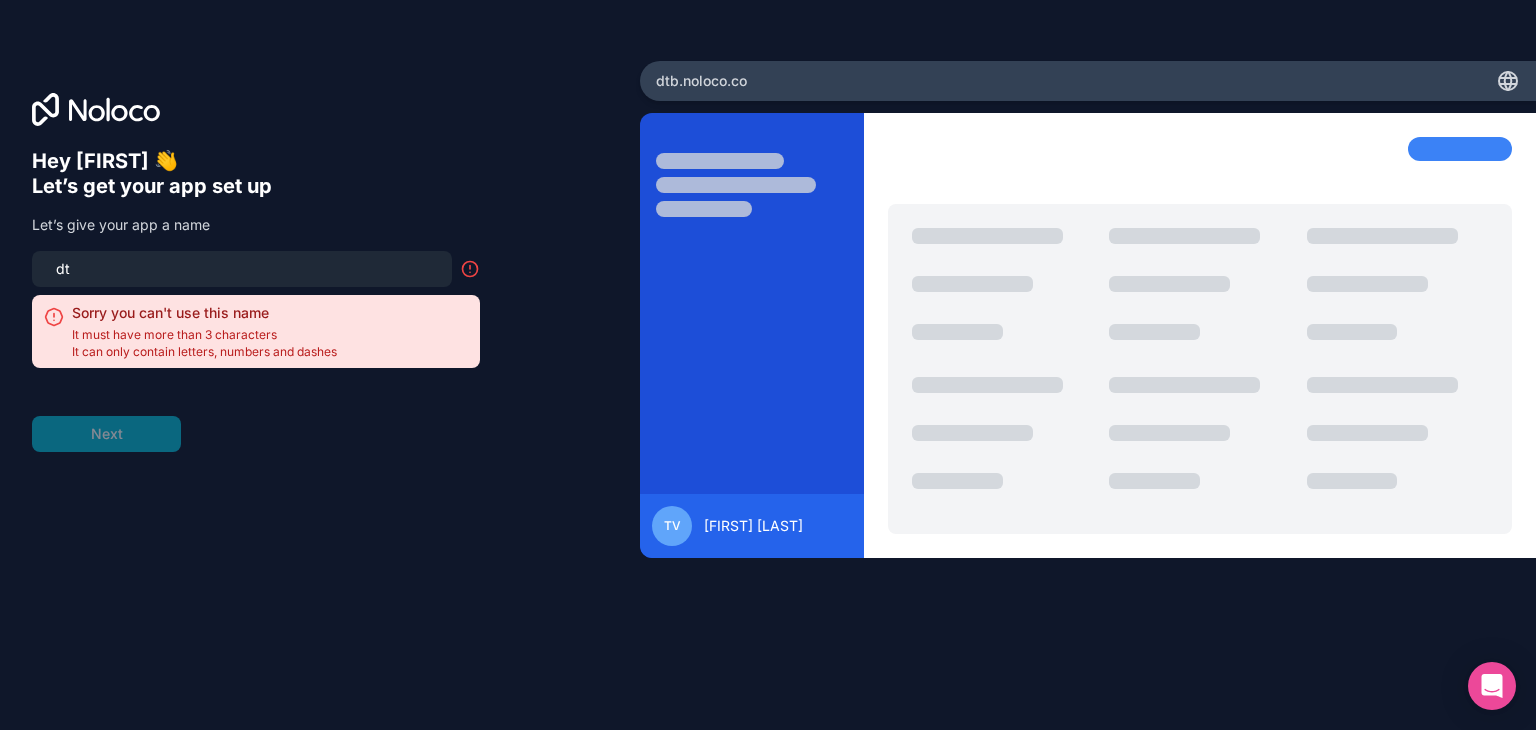 type on "d" 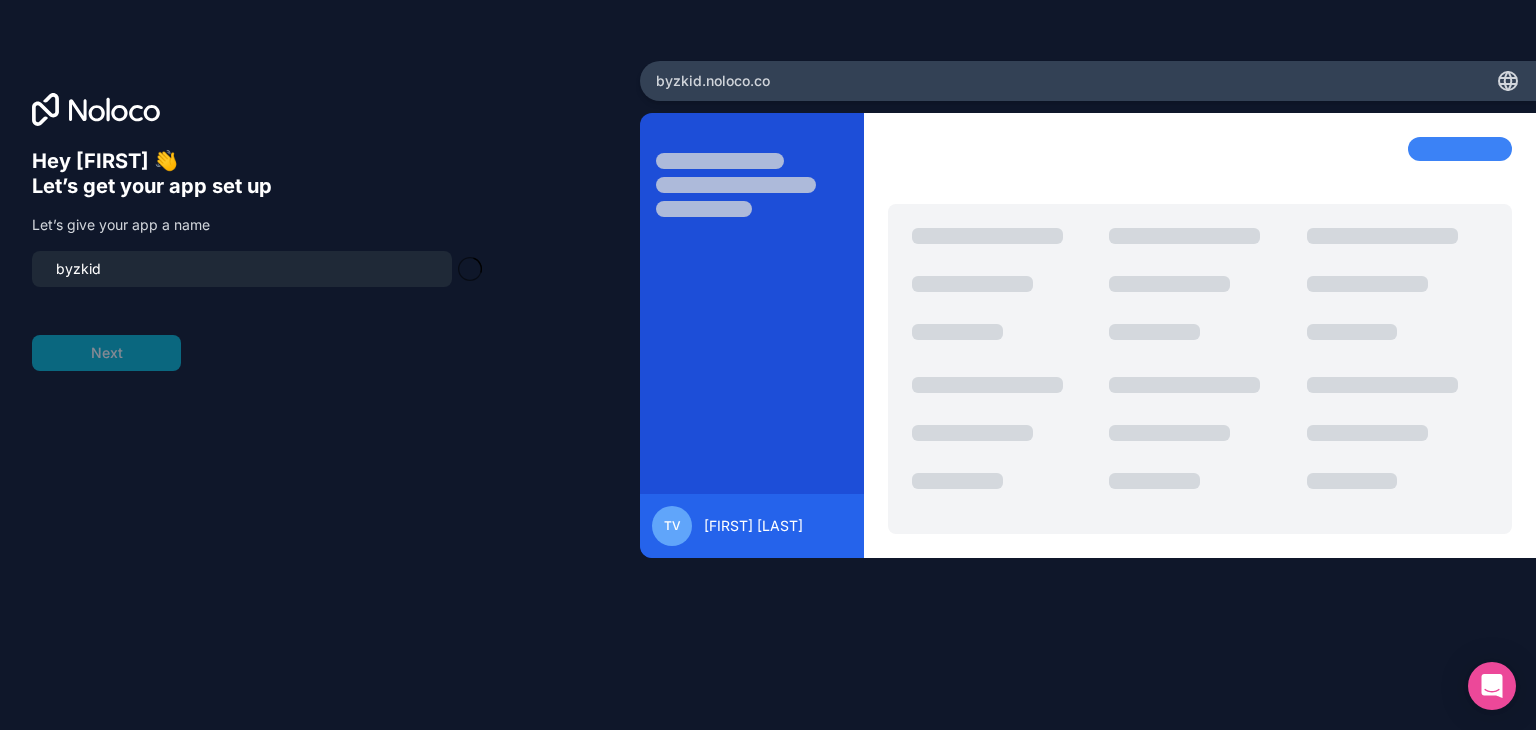 type on "byzkids" 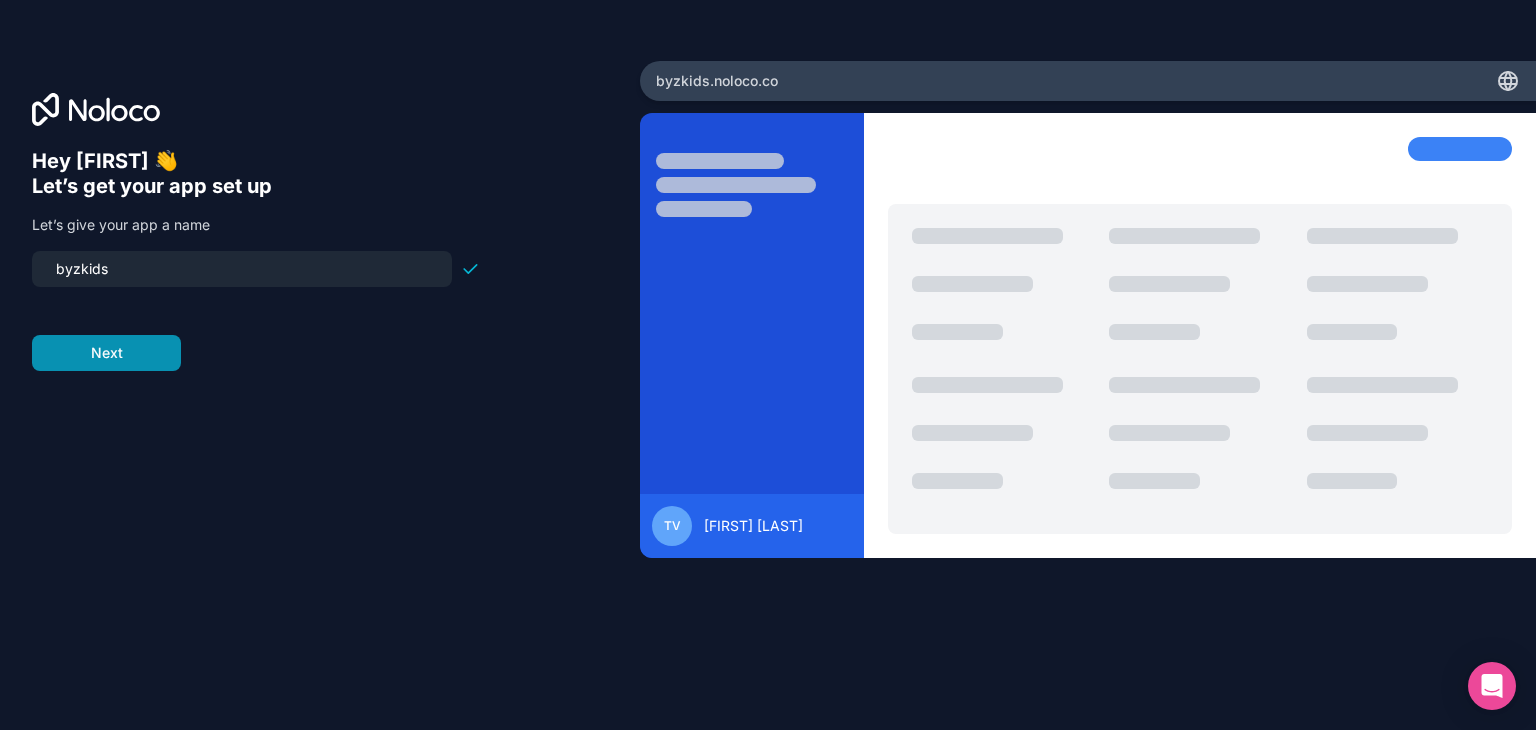 click on "Next" at bounding box center [106, 353] 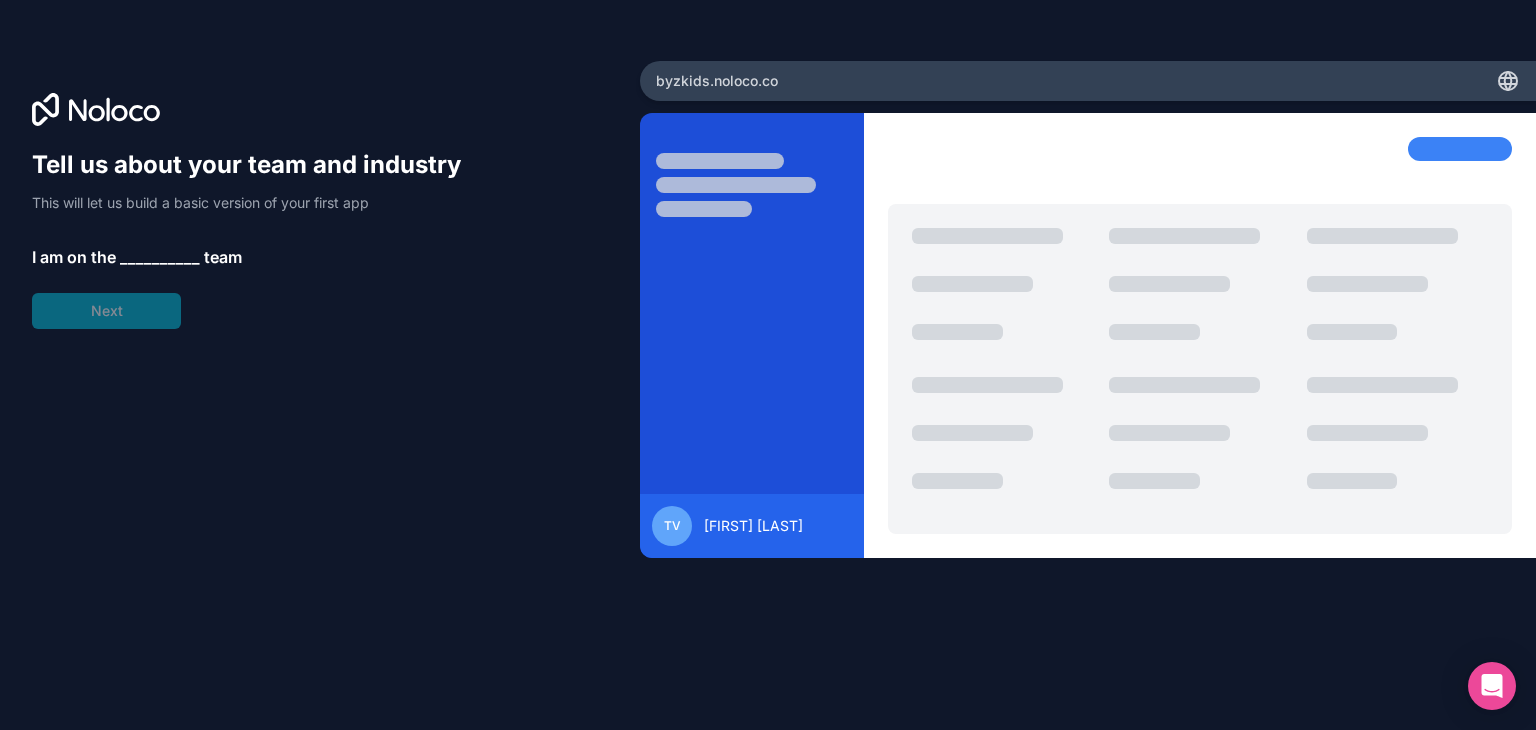 click on "__________" at bounding box center [160, 257] 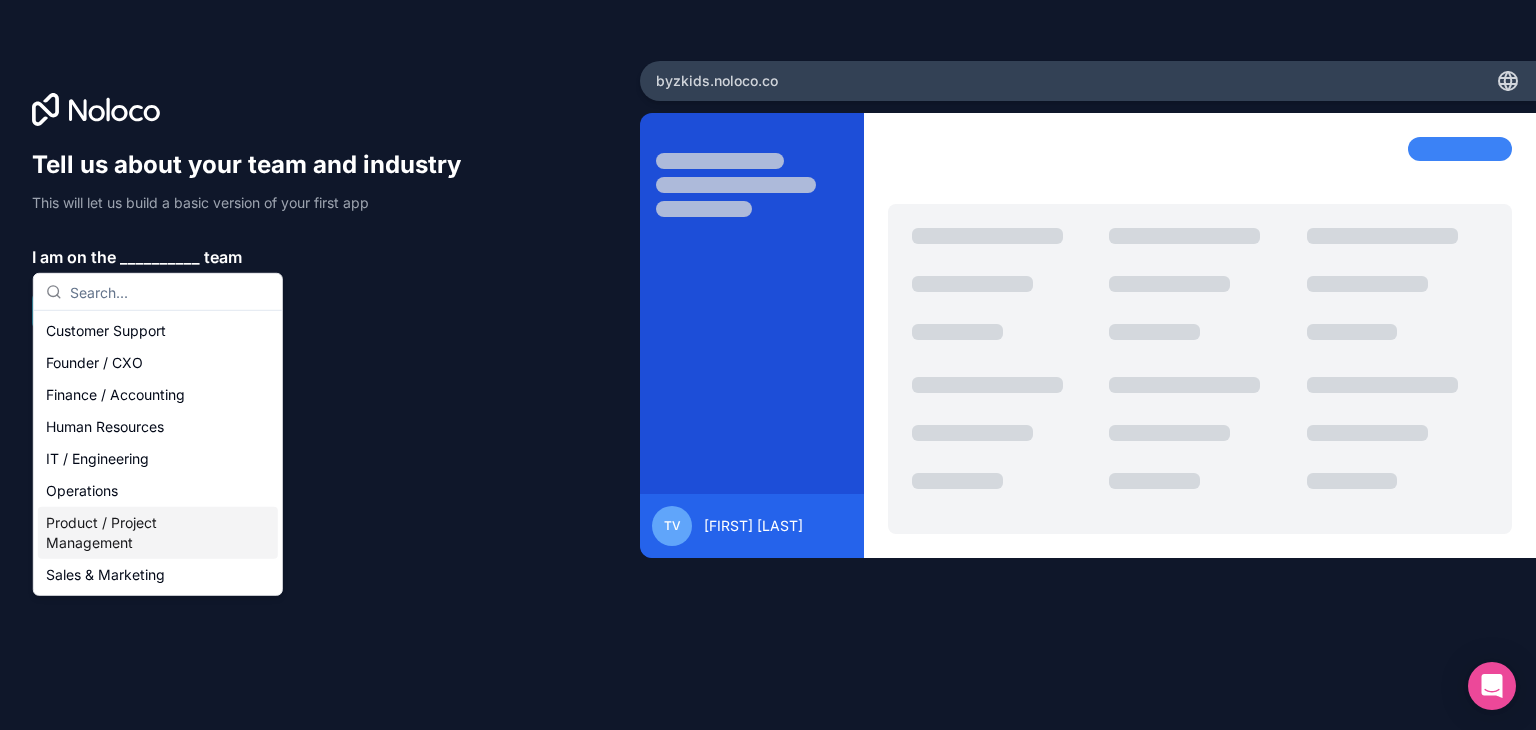 click on "Product / Project Management" at bounding box center (158, 533) 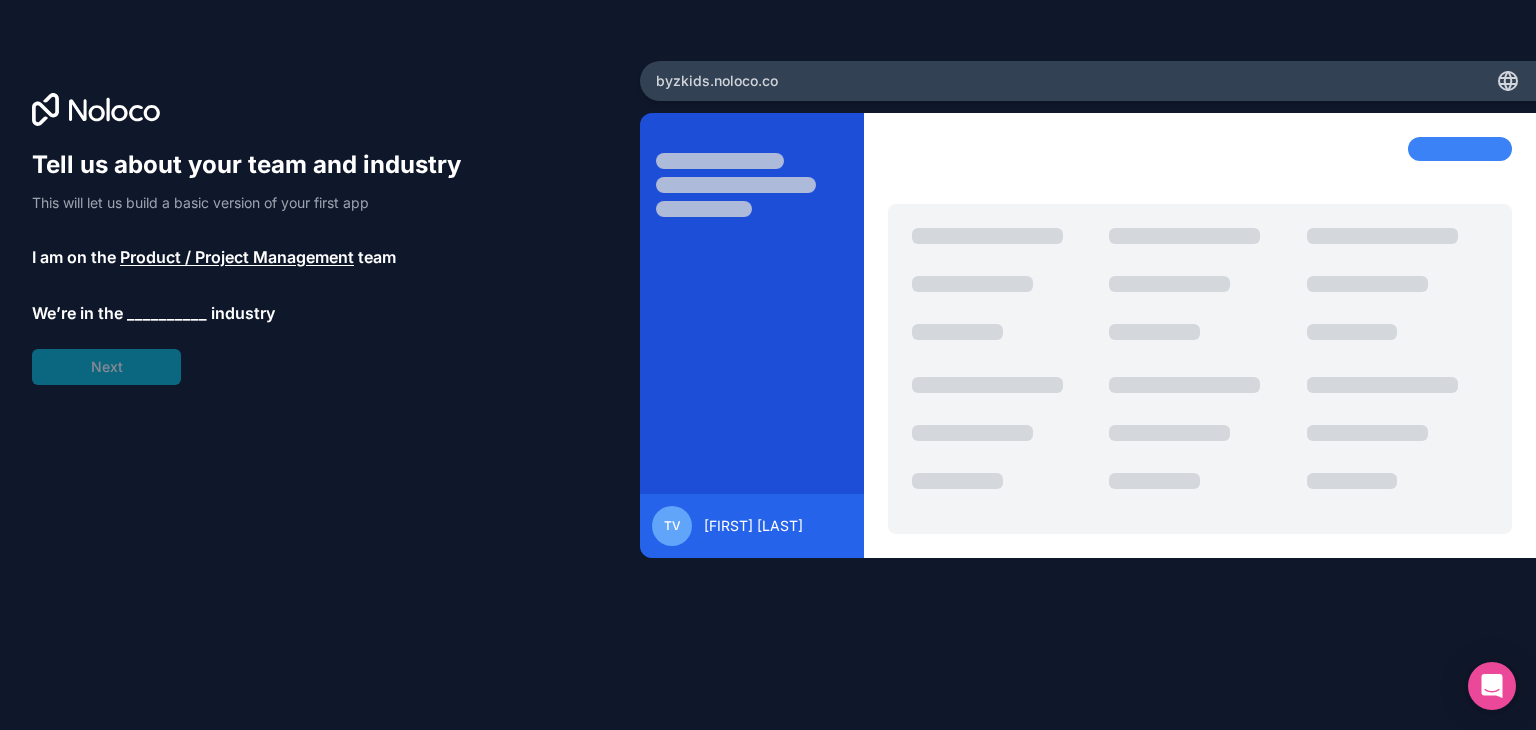 click on "__________" at bounding box center [167, 313] 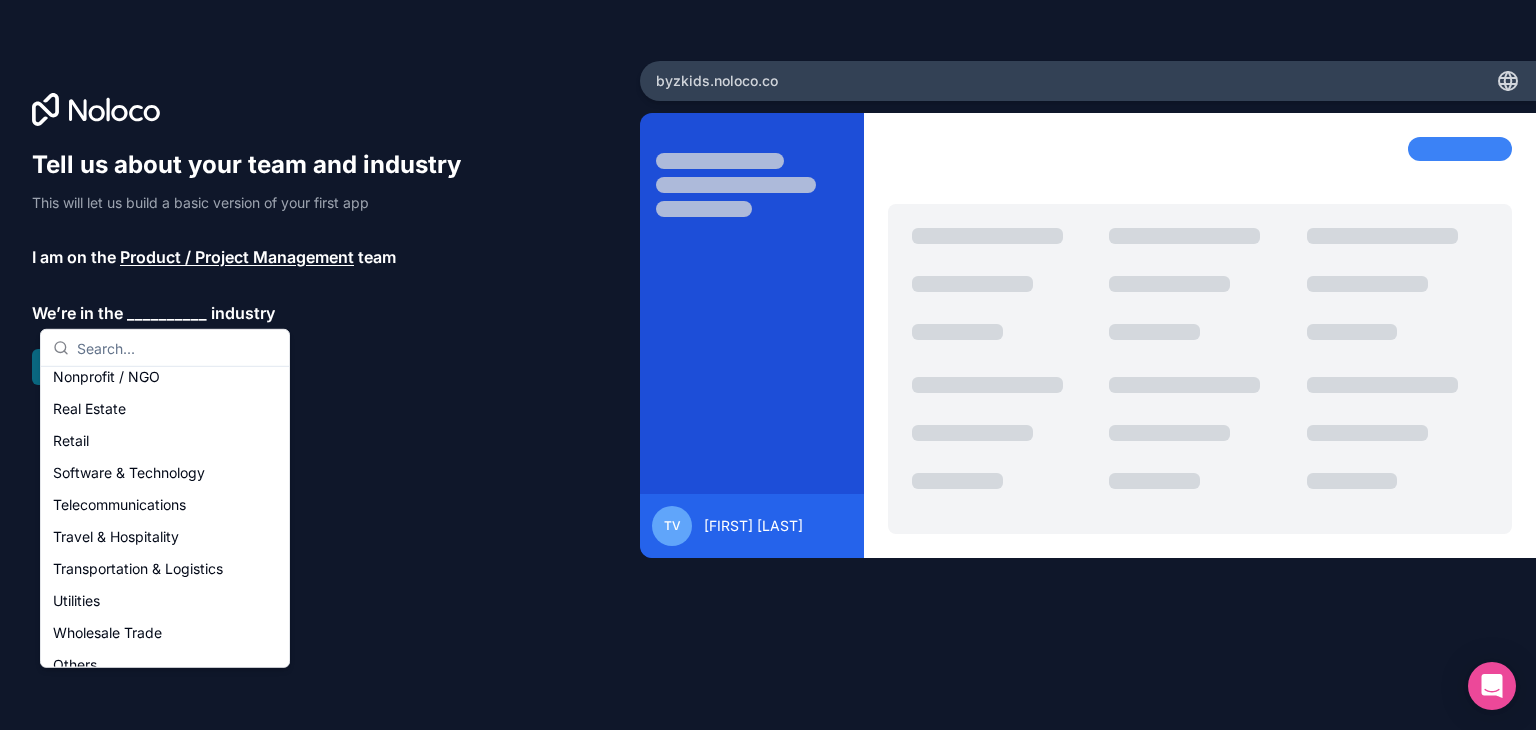 scroll, scrollTop: 412, scrollLeft: 0, axis: vertical 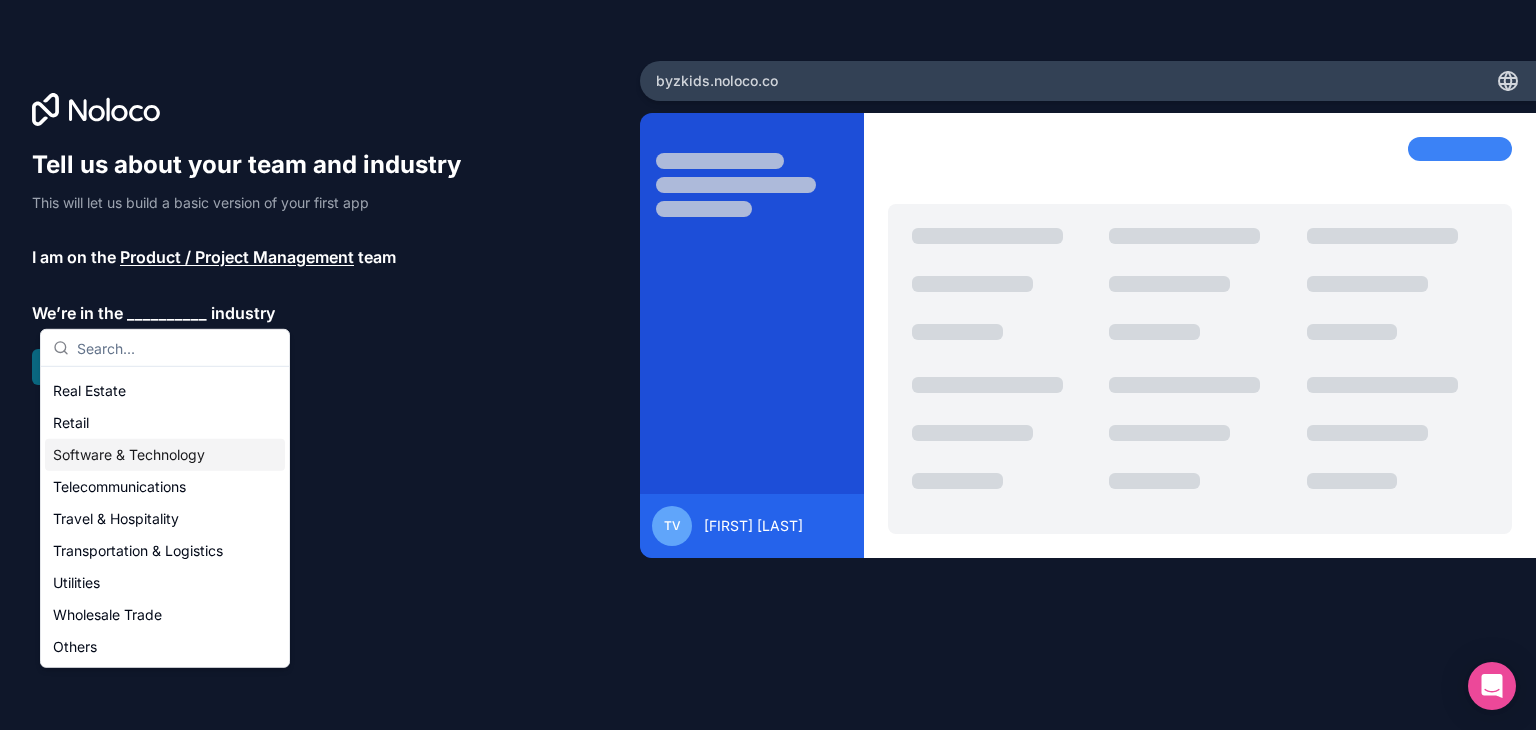 click on "Software & Technology" at bounding box center [165, 455] 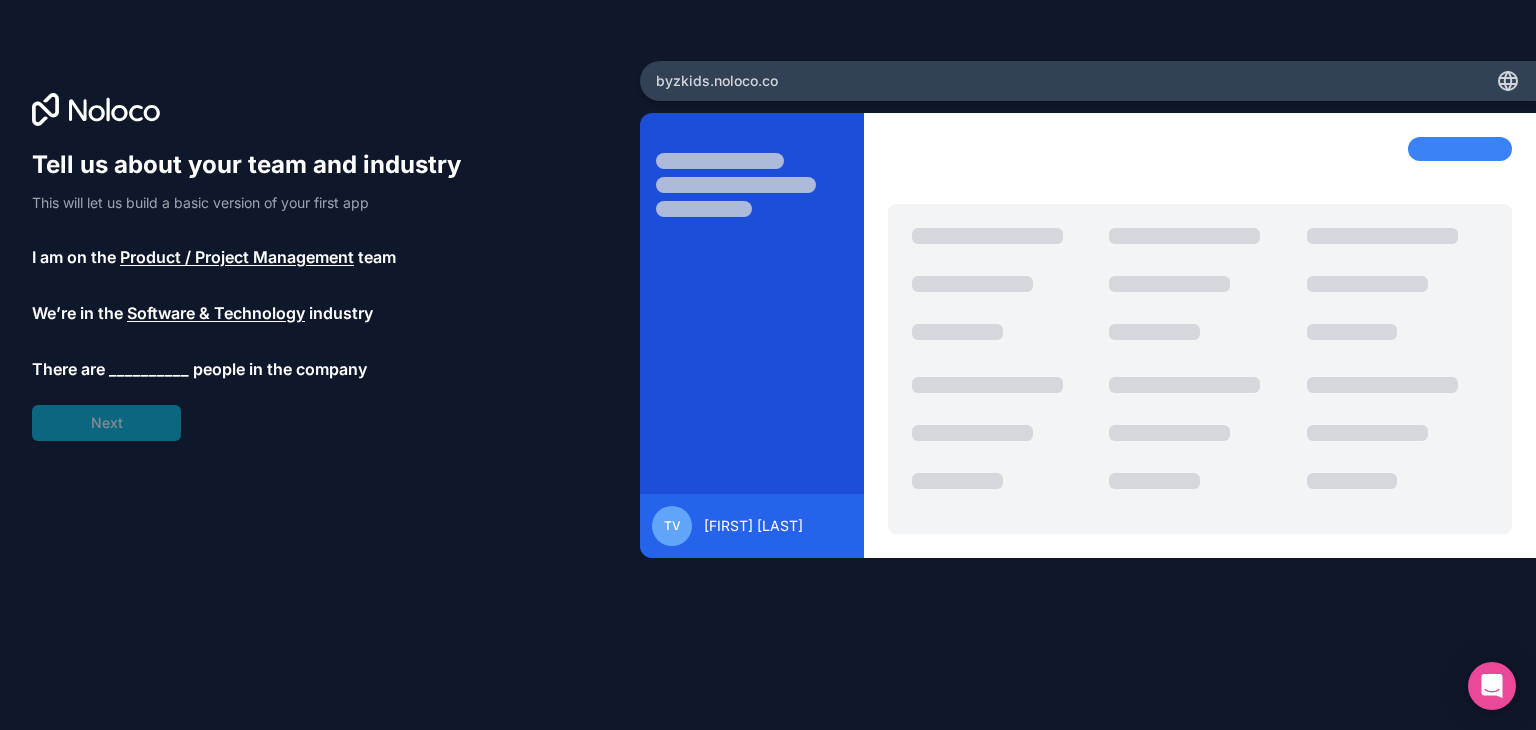 click on "__________" at bounding box center (149, 369) 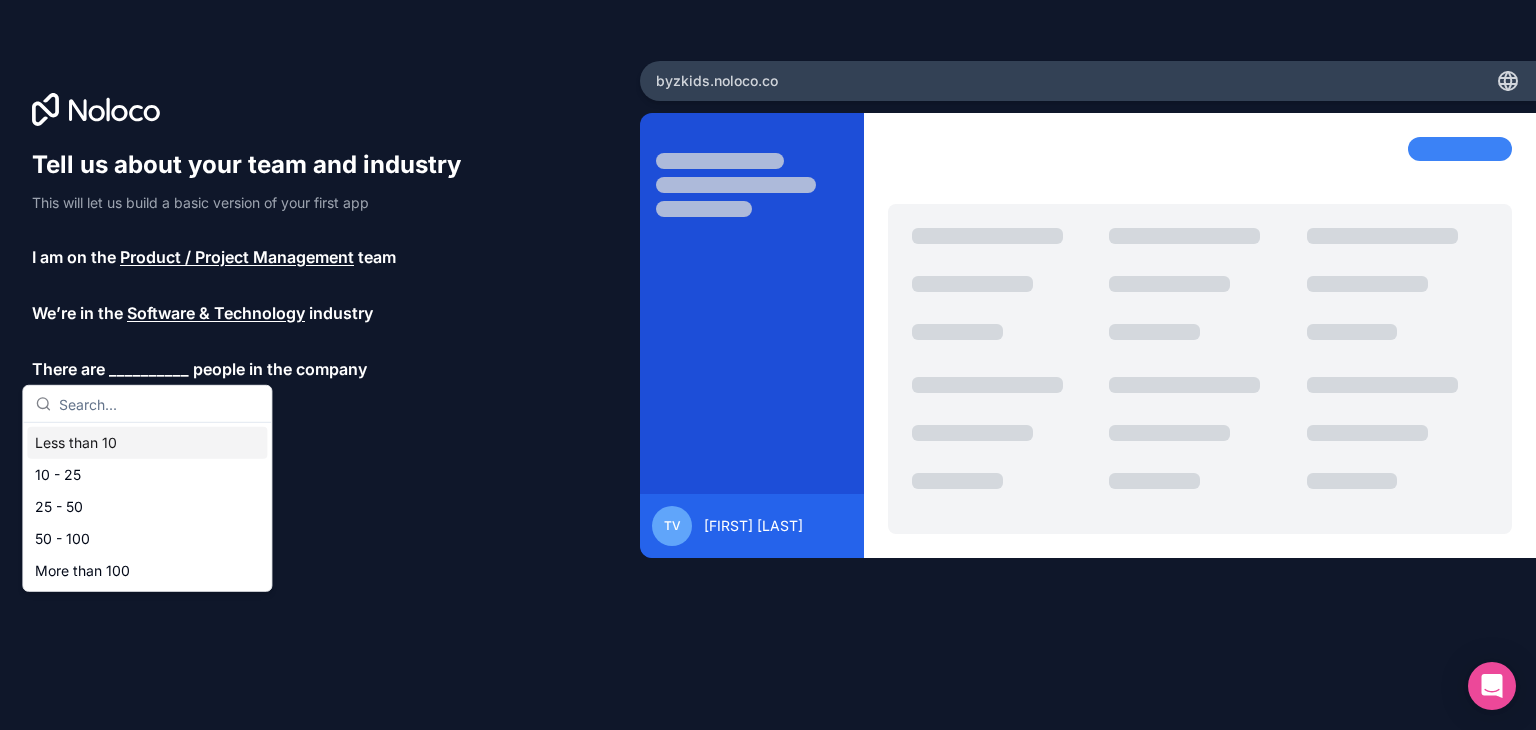 click on "Less than 10" at bounding box center [147, 443] 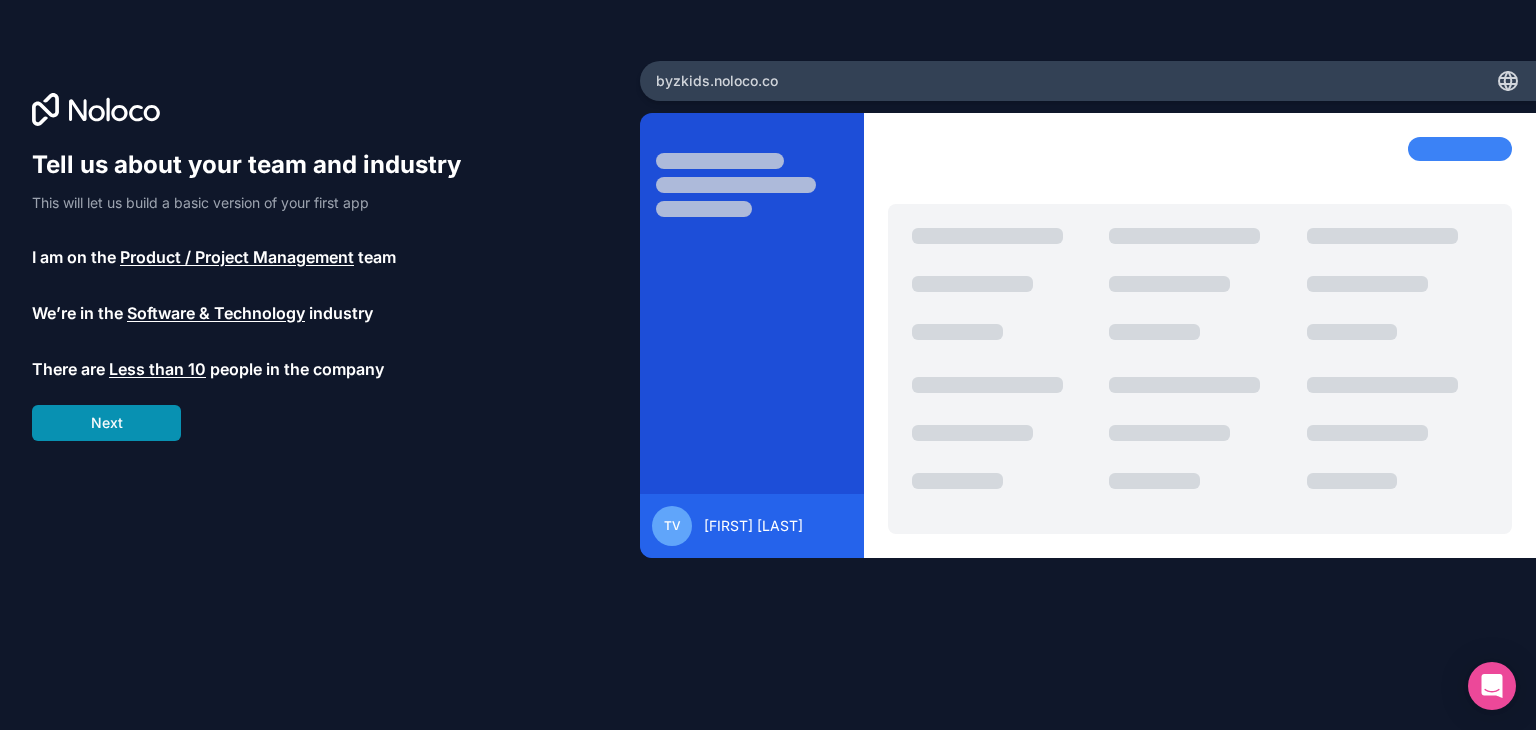 click on "Next" at bounding box center [106, 423] 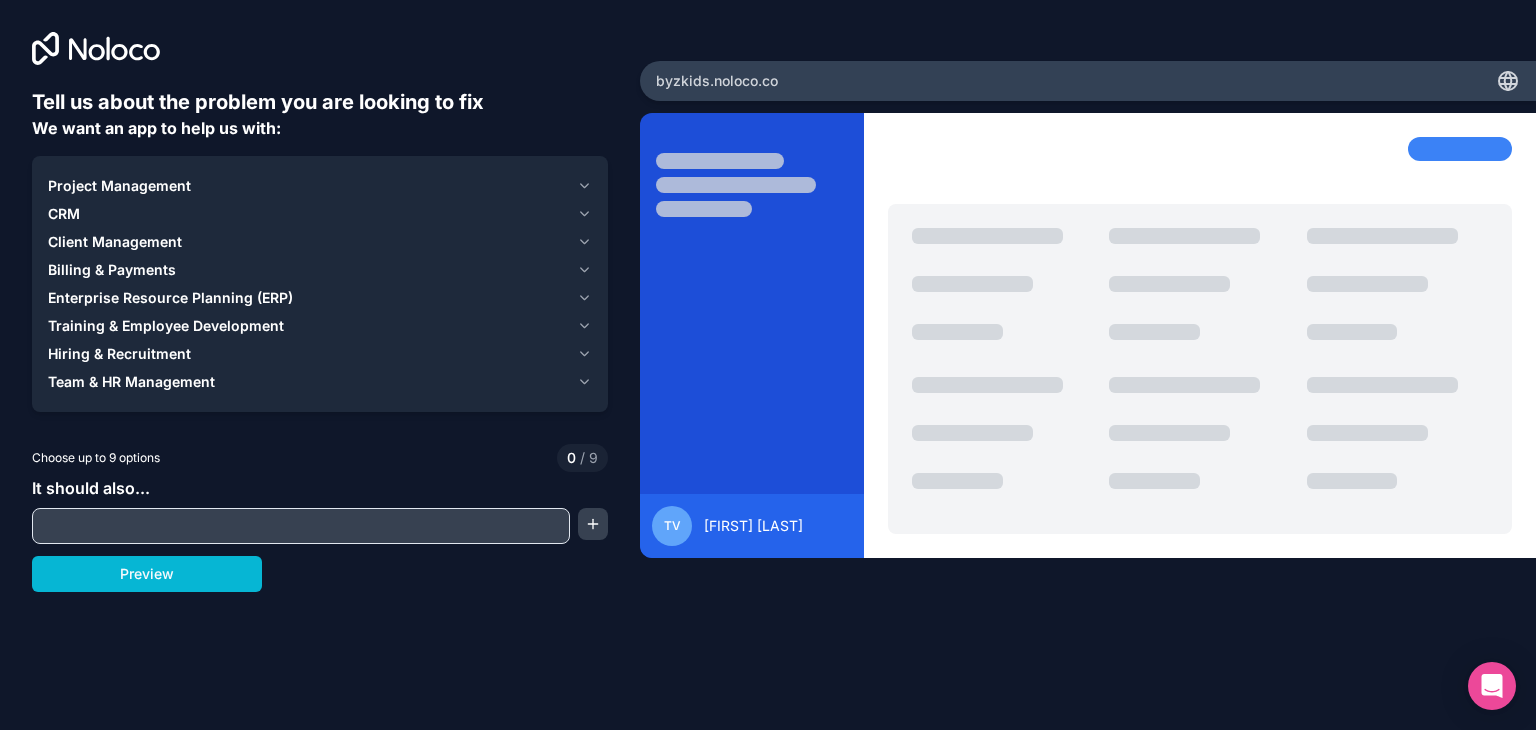 click at bounding box center [301, 526] 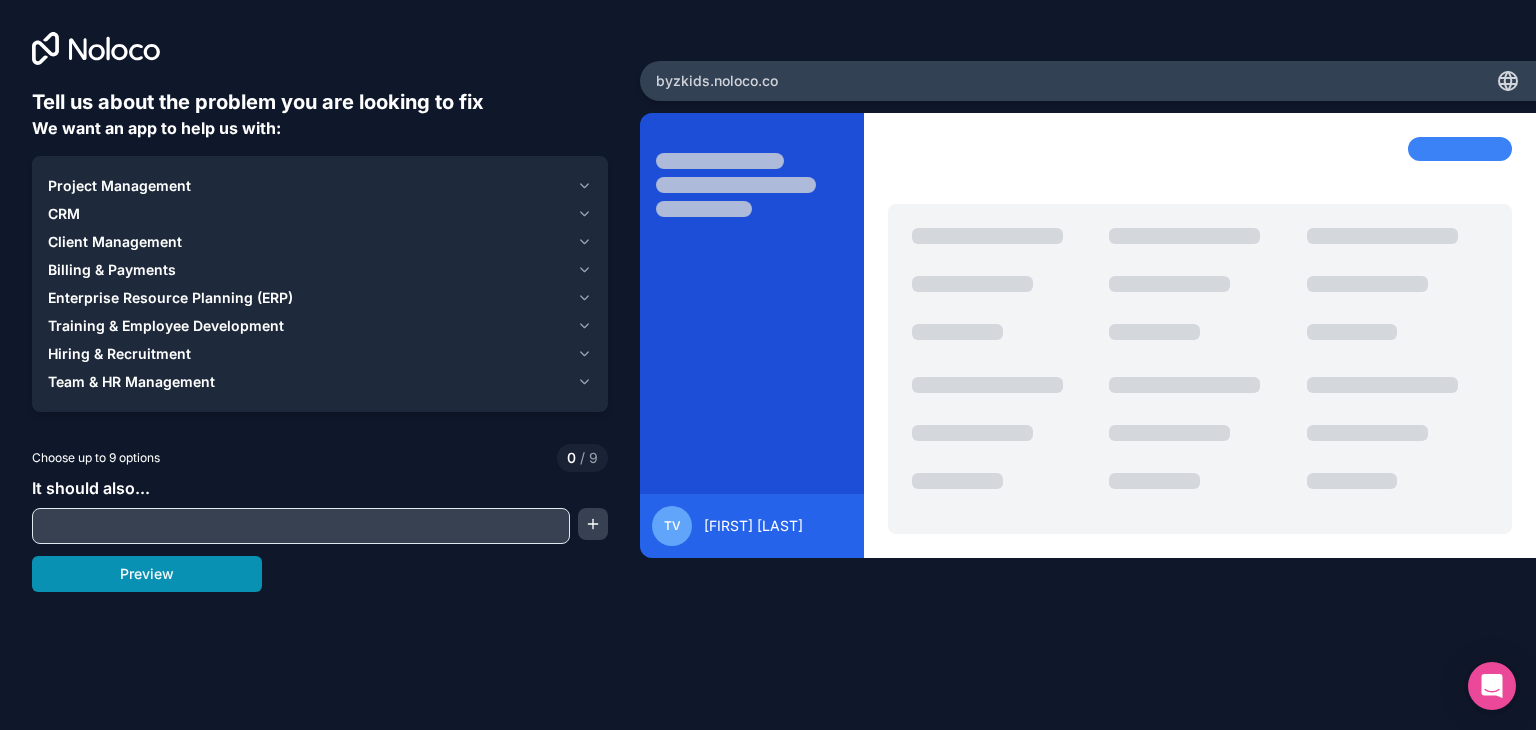 click on "Preview" at bounding box center (147, 574) 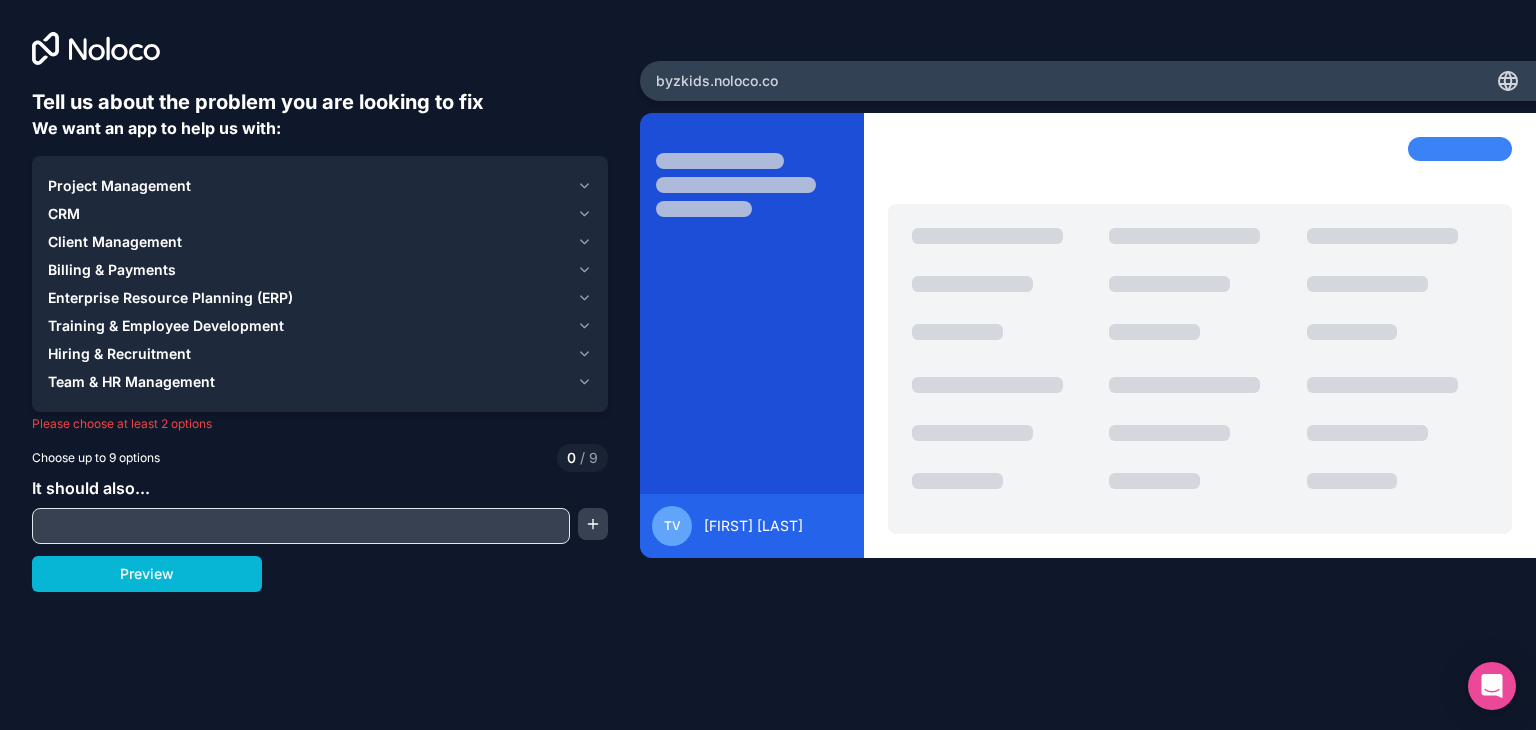 click at bounding box center (301, 526) 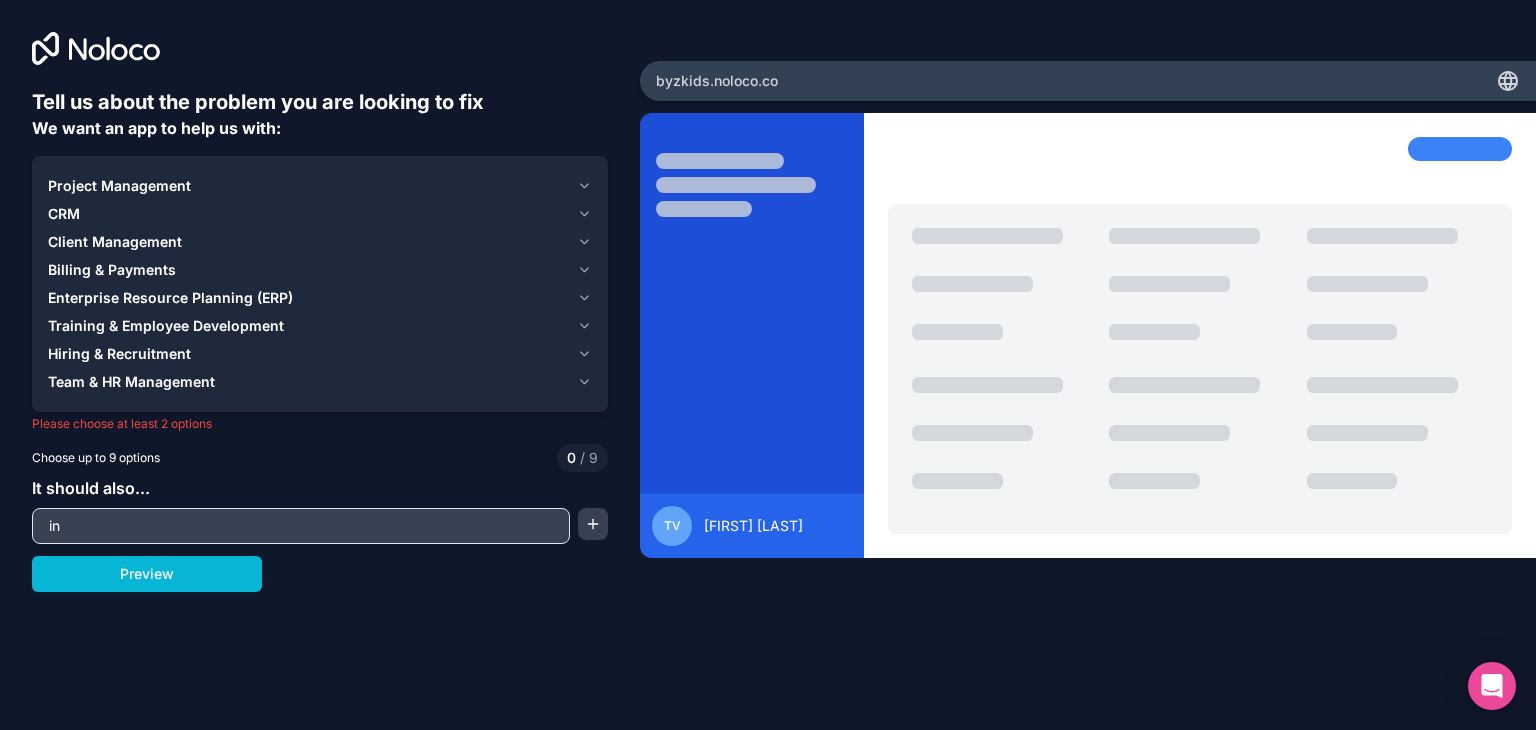 type on "i" 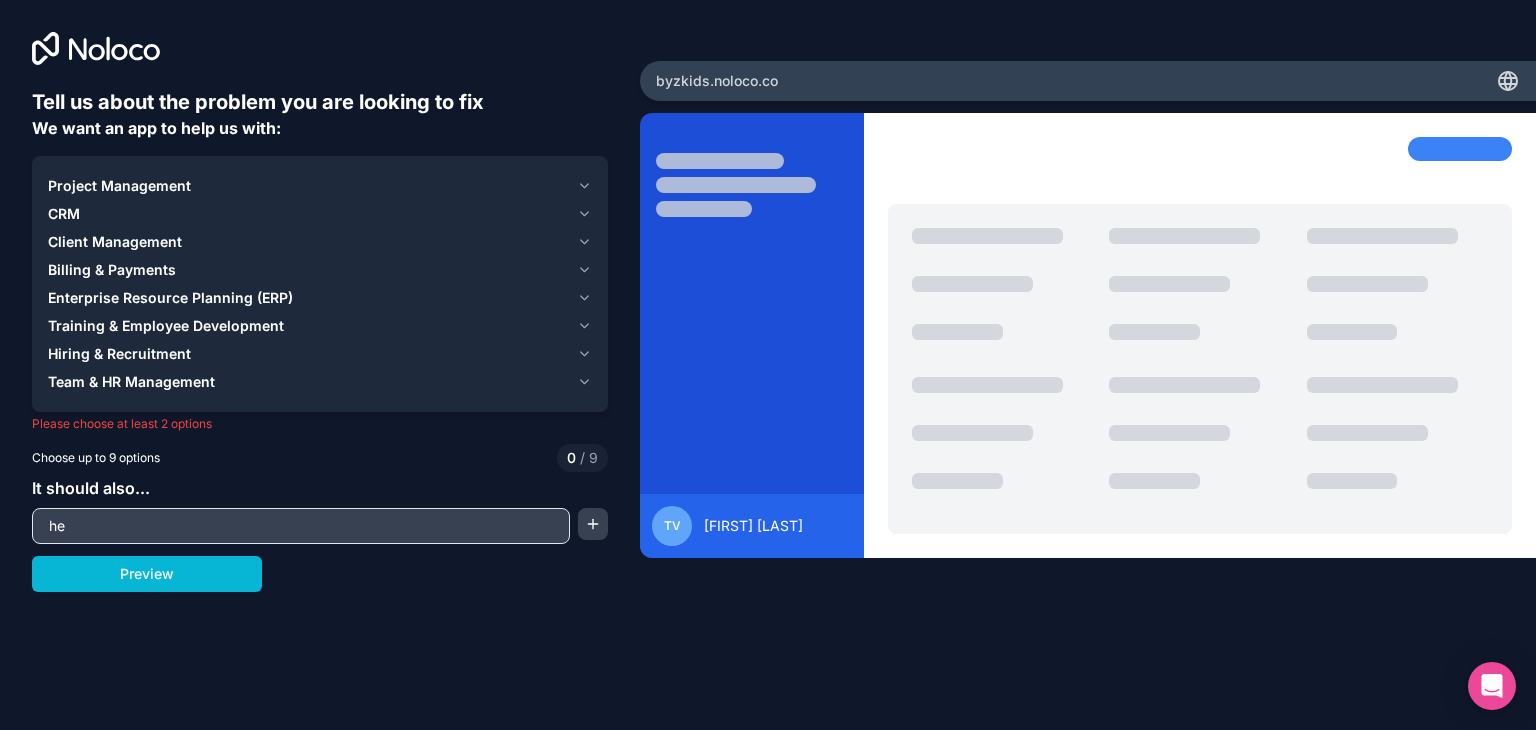 type on "h" 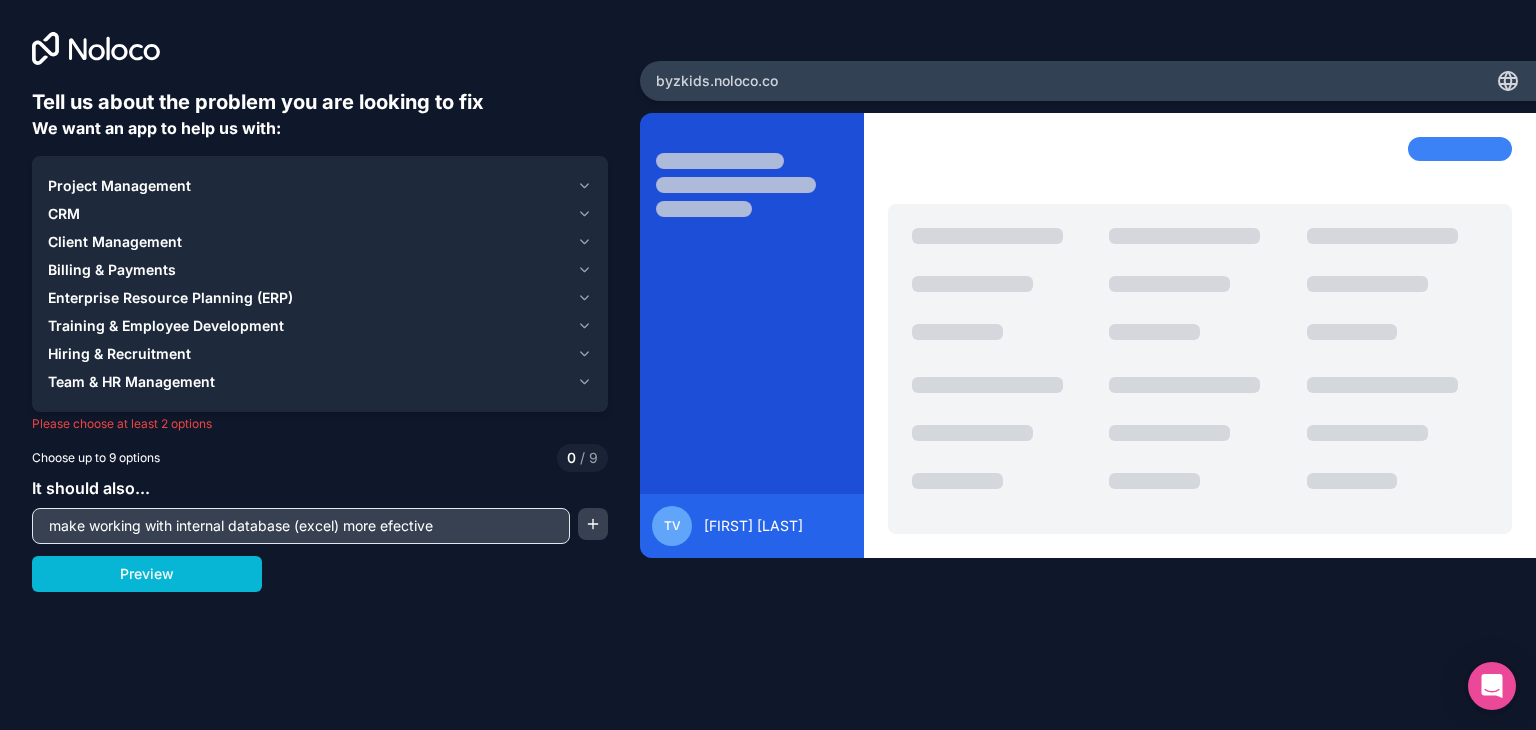 type on "make working with internal database (excel) more efective" 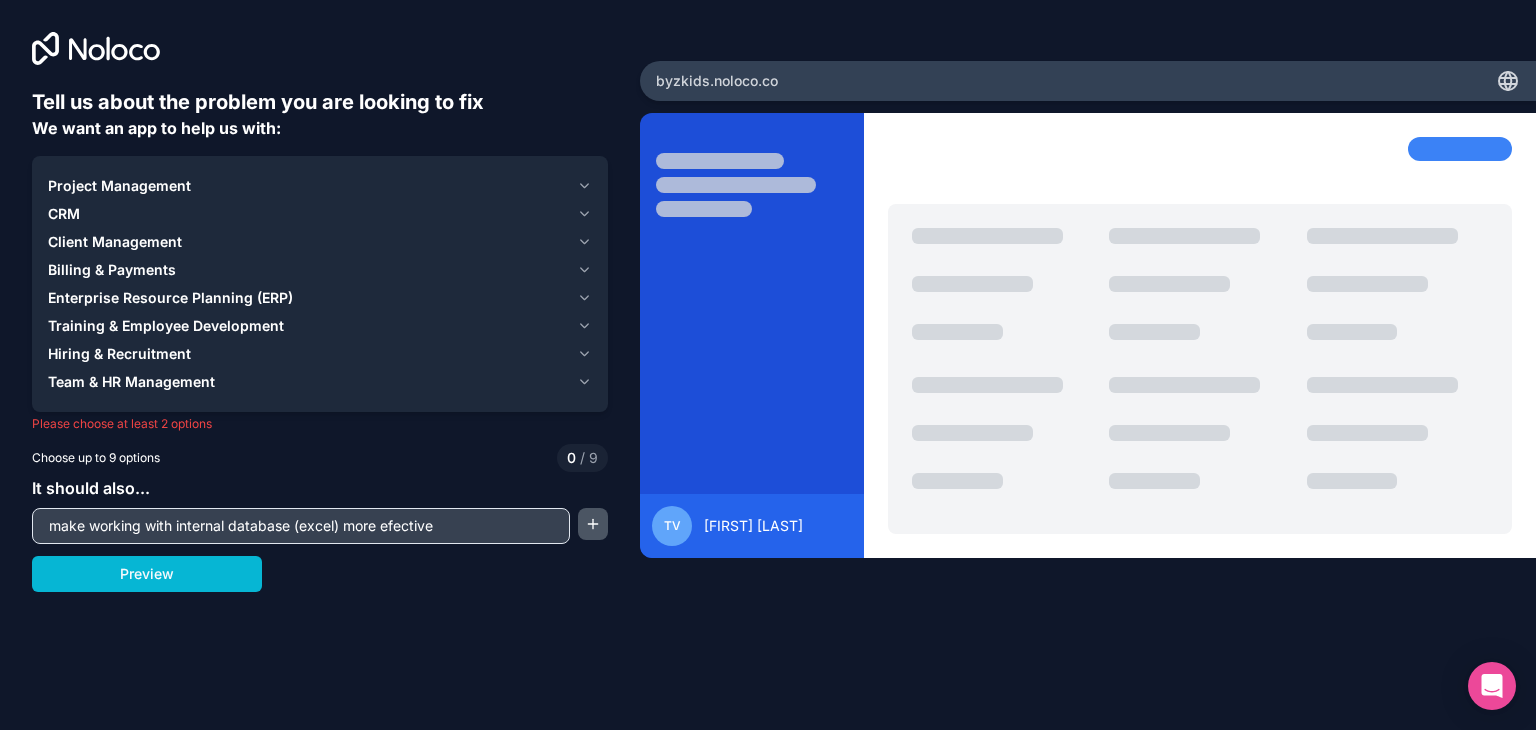 click at bounding box center [593, 524] 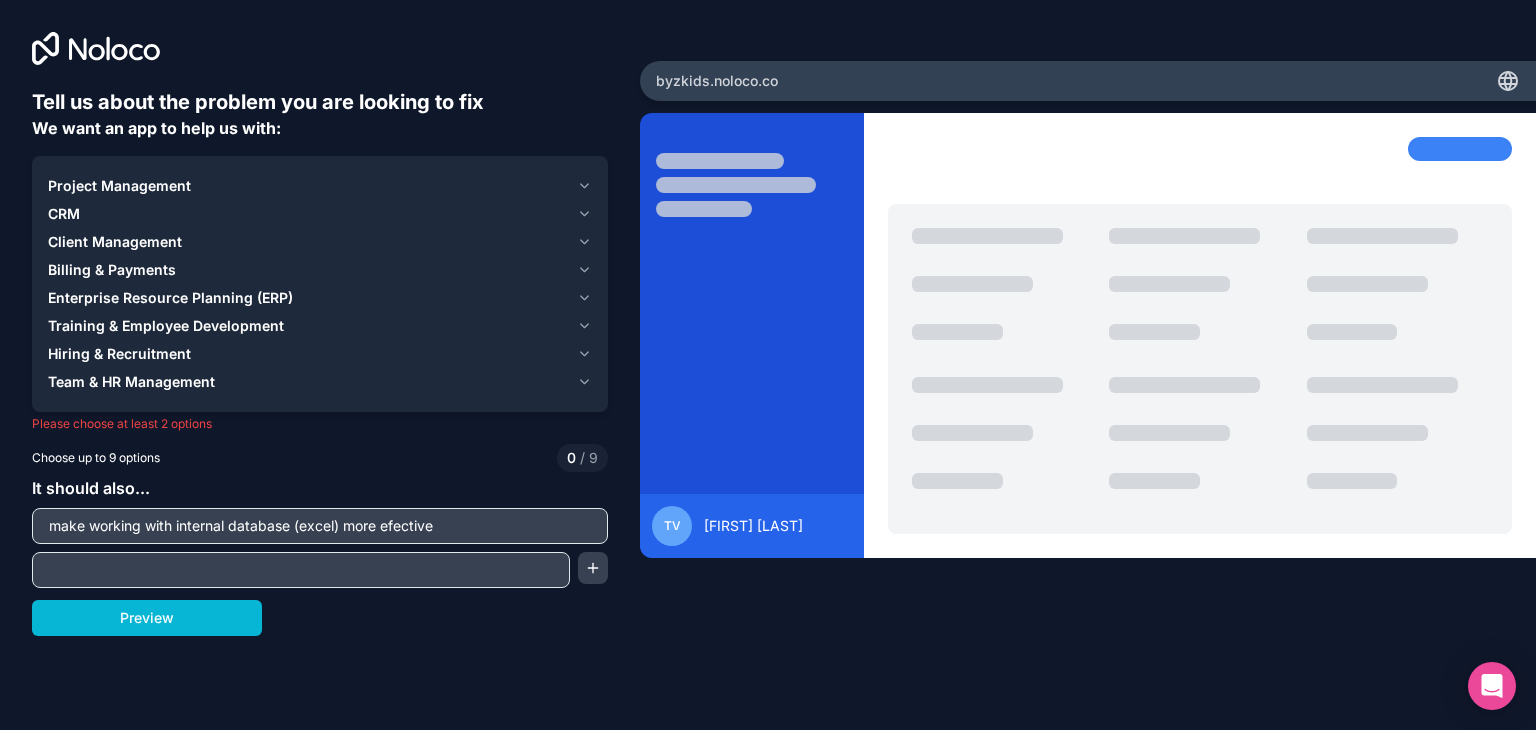 click at bounding box center (301, 570) 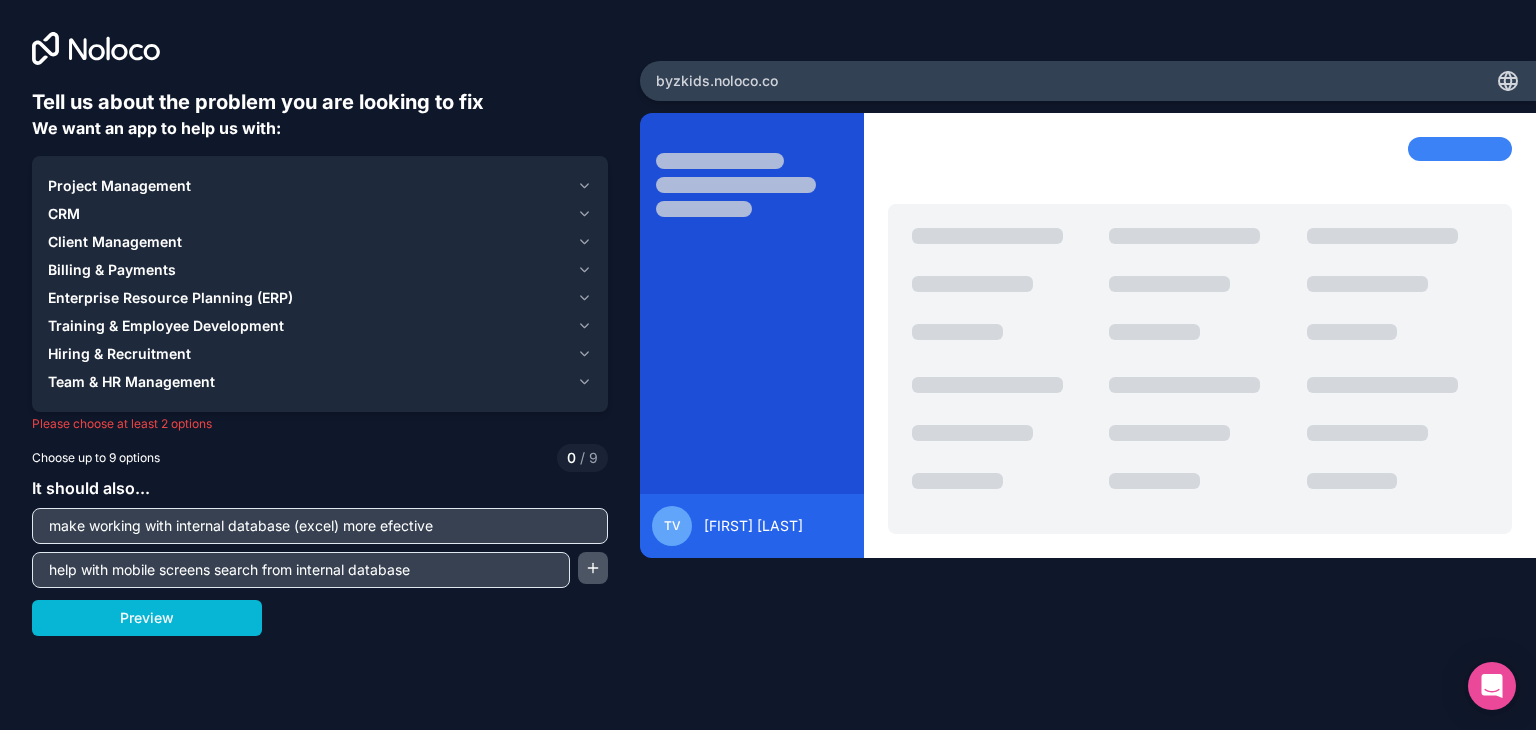 type on "help with mobile screens search from internal database" 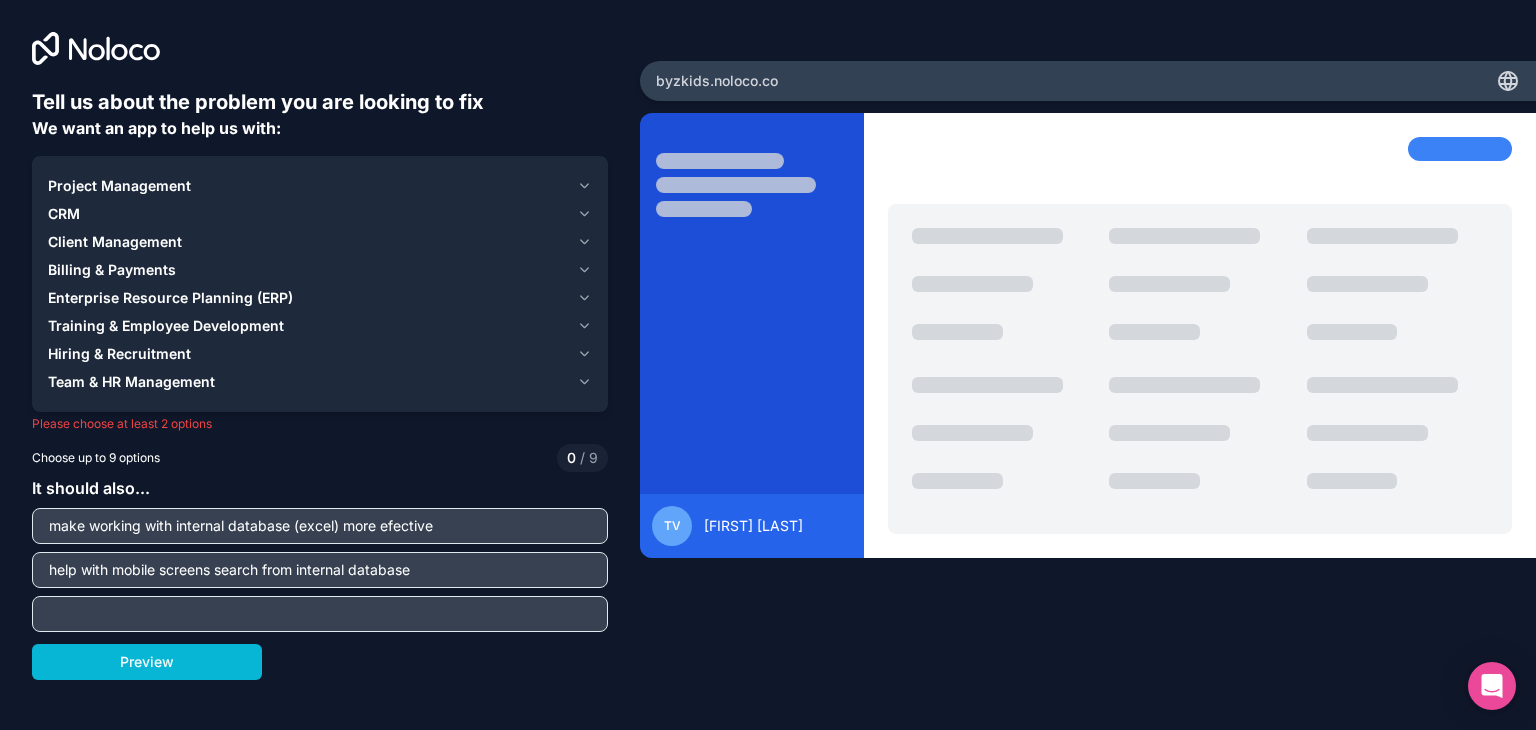click on "help with mobile screens search from internal database" at bounding box center (320, 570) 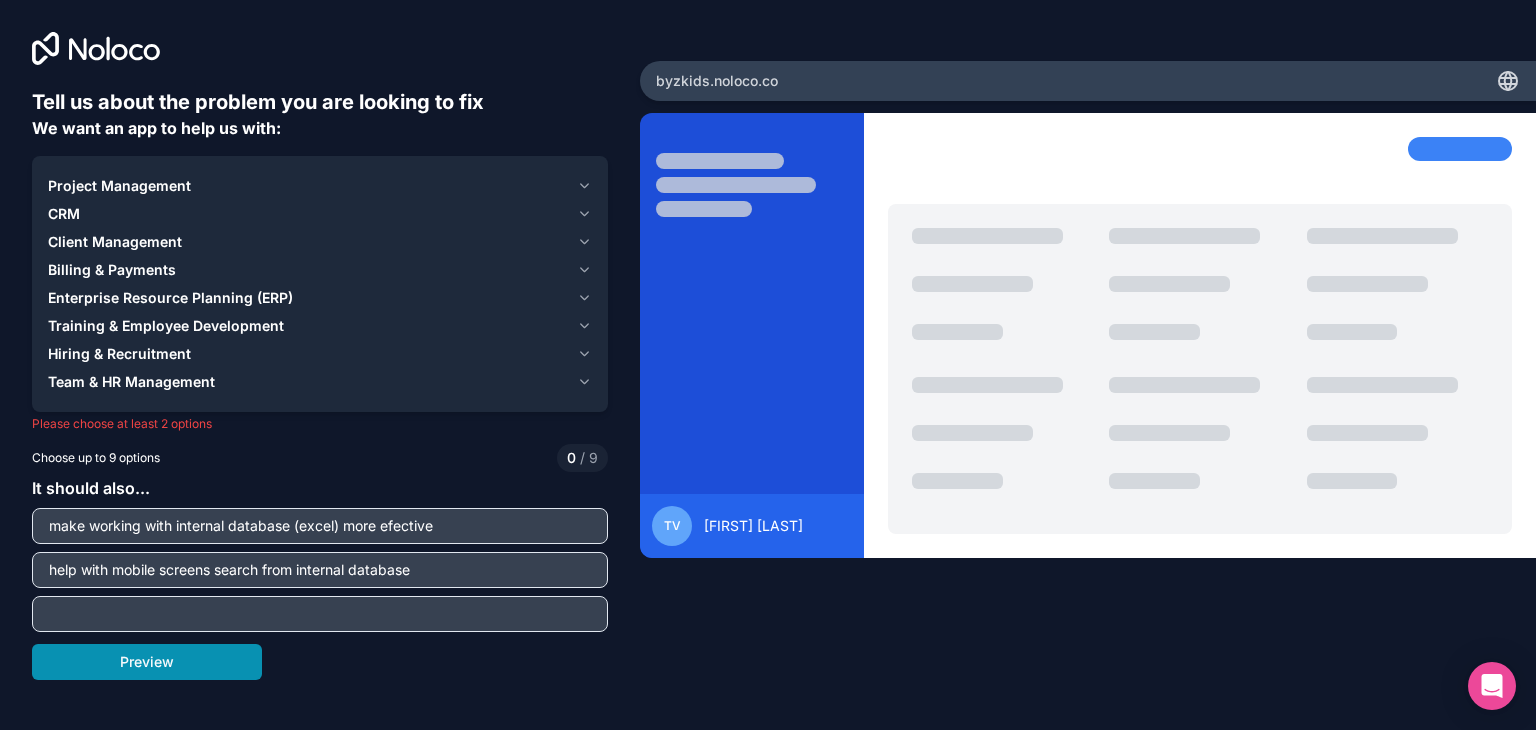 click on "Preview" at bounding box center (147, 662) 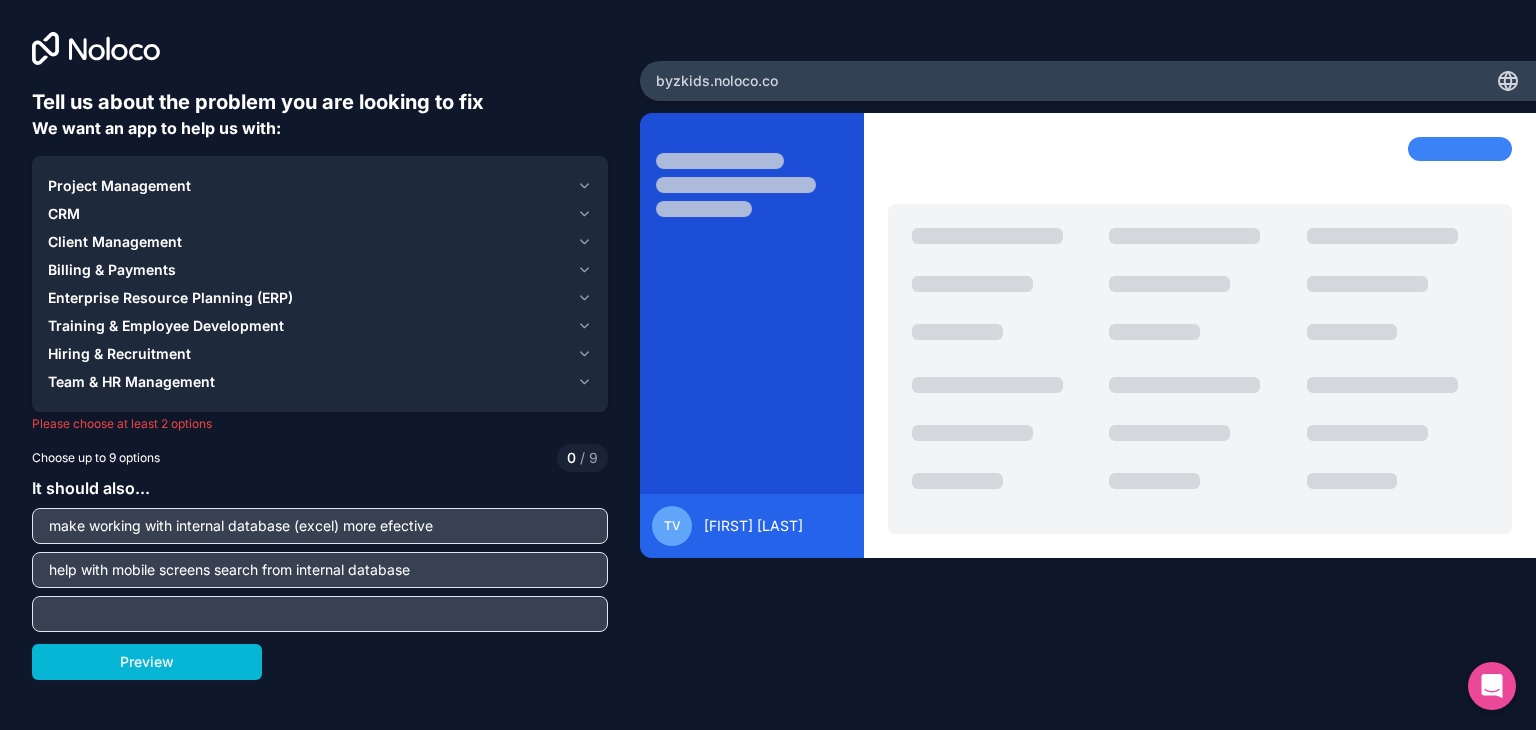 click on "Project Management" at bounding box center (119, 186) 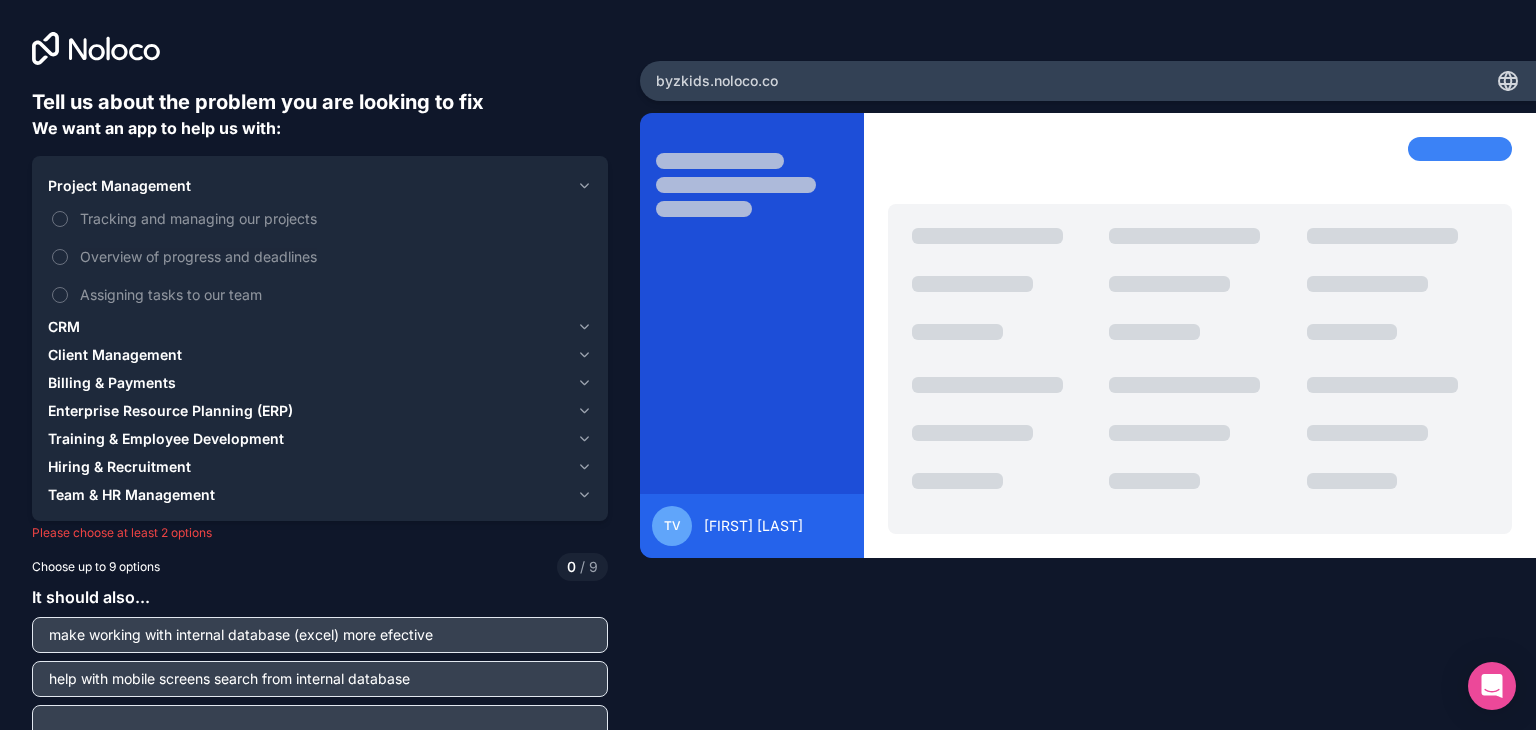 click on "CRM" at bounding box center (64, 327) 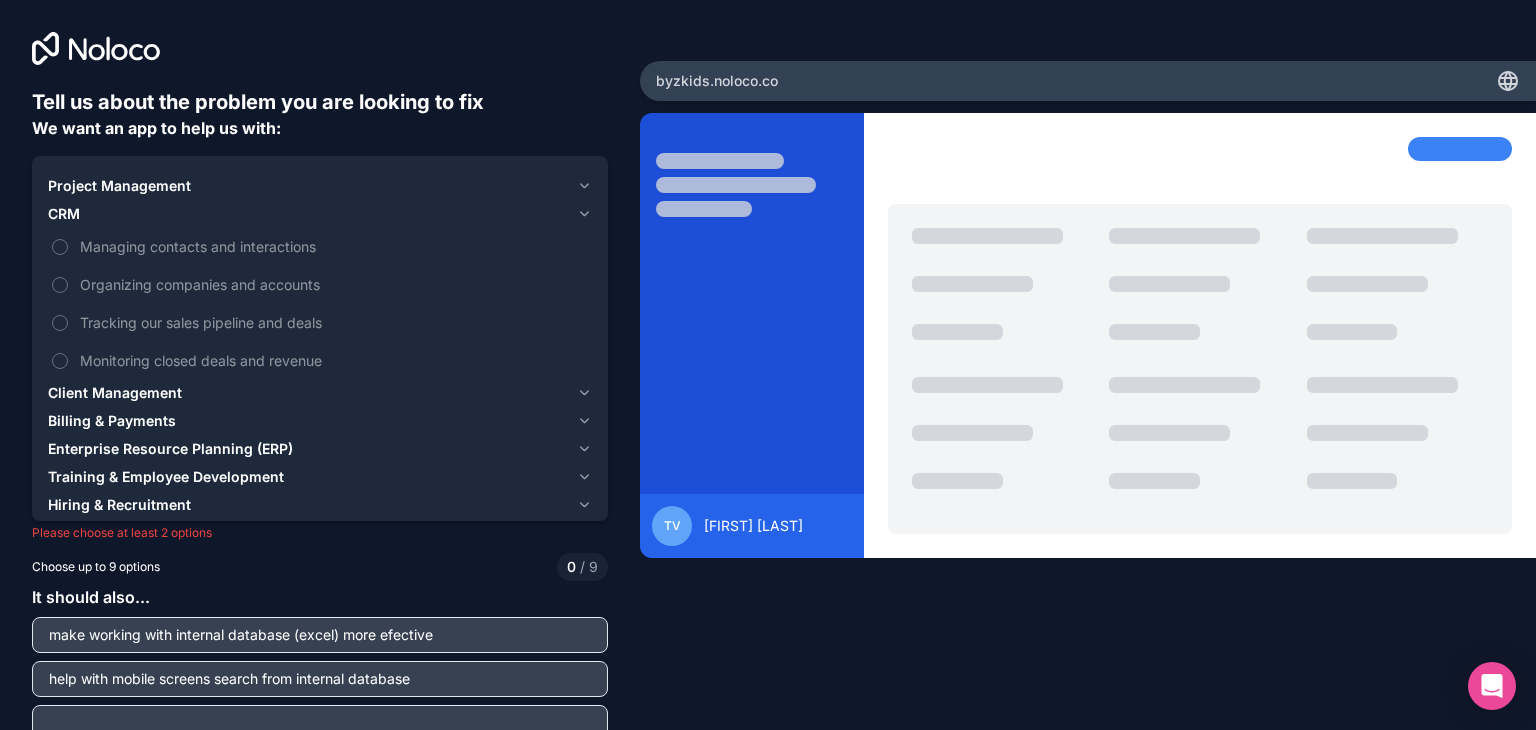 click on "Client Management" at bounding box center (115, 393) 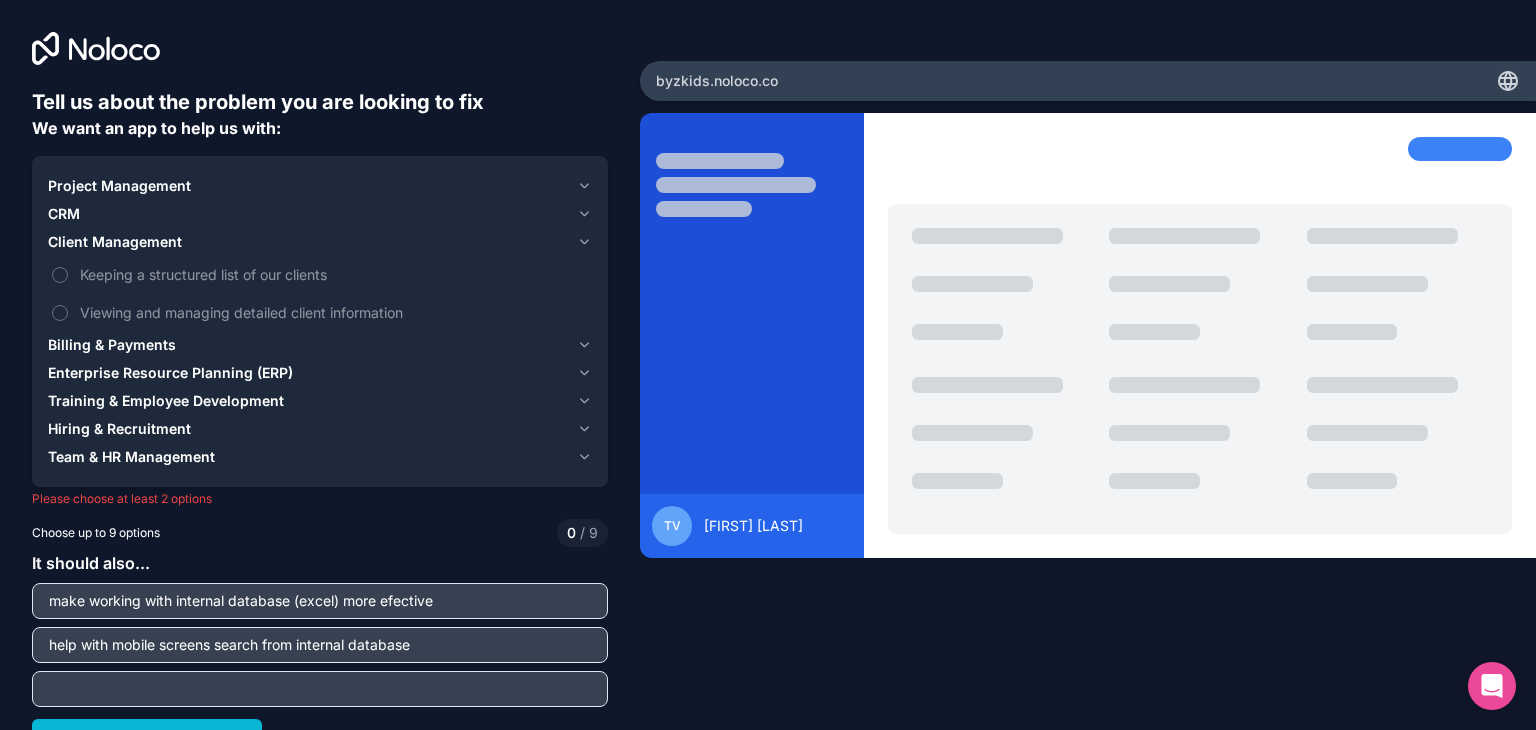 click on "Enterprise Resource Planning (ERP)" at bounding box center [170, 373] 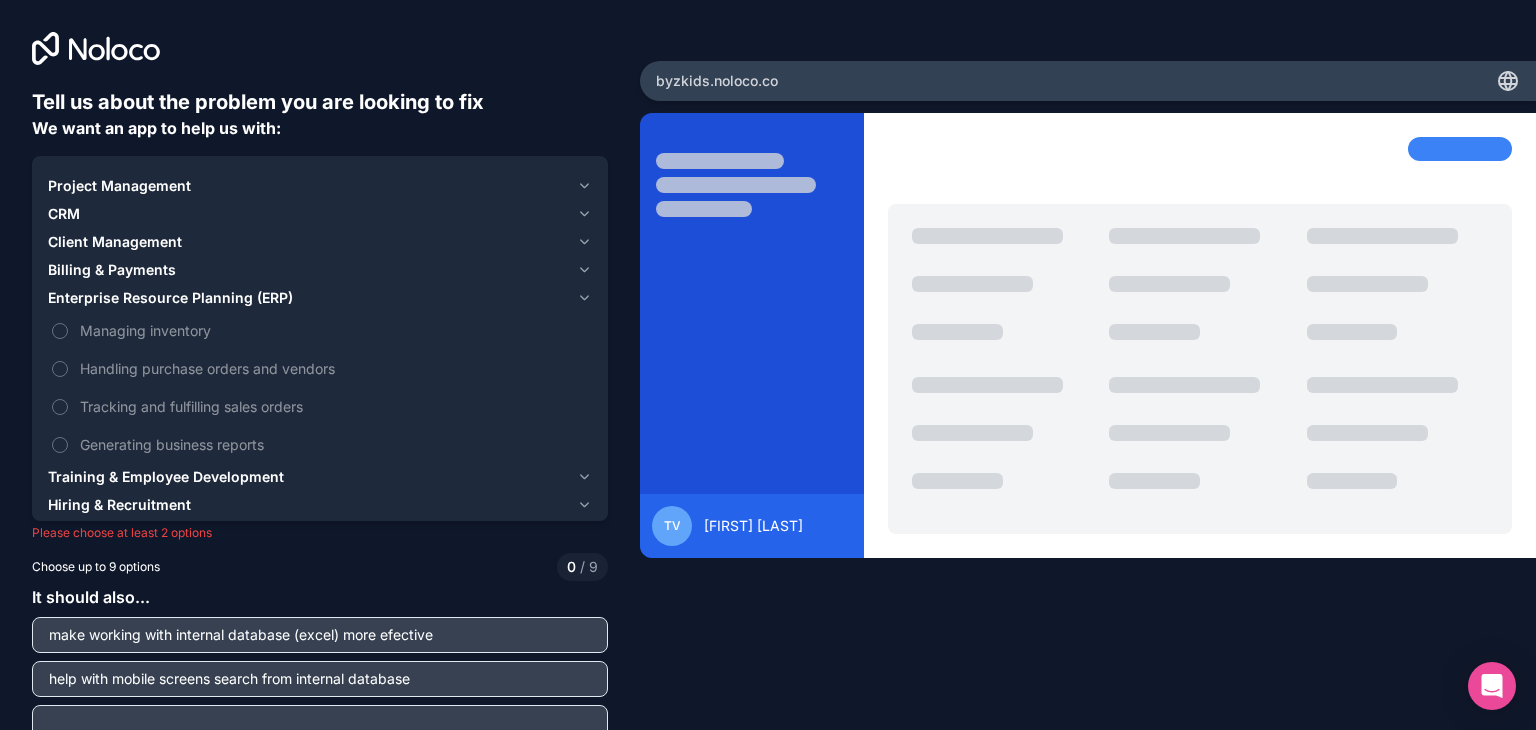 click on "Training & Employee Development" at bounding box center [166, 477] 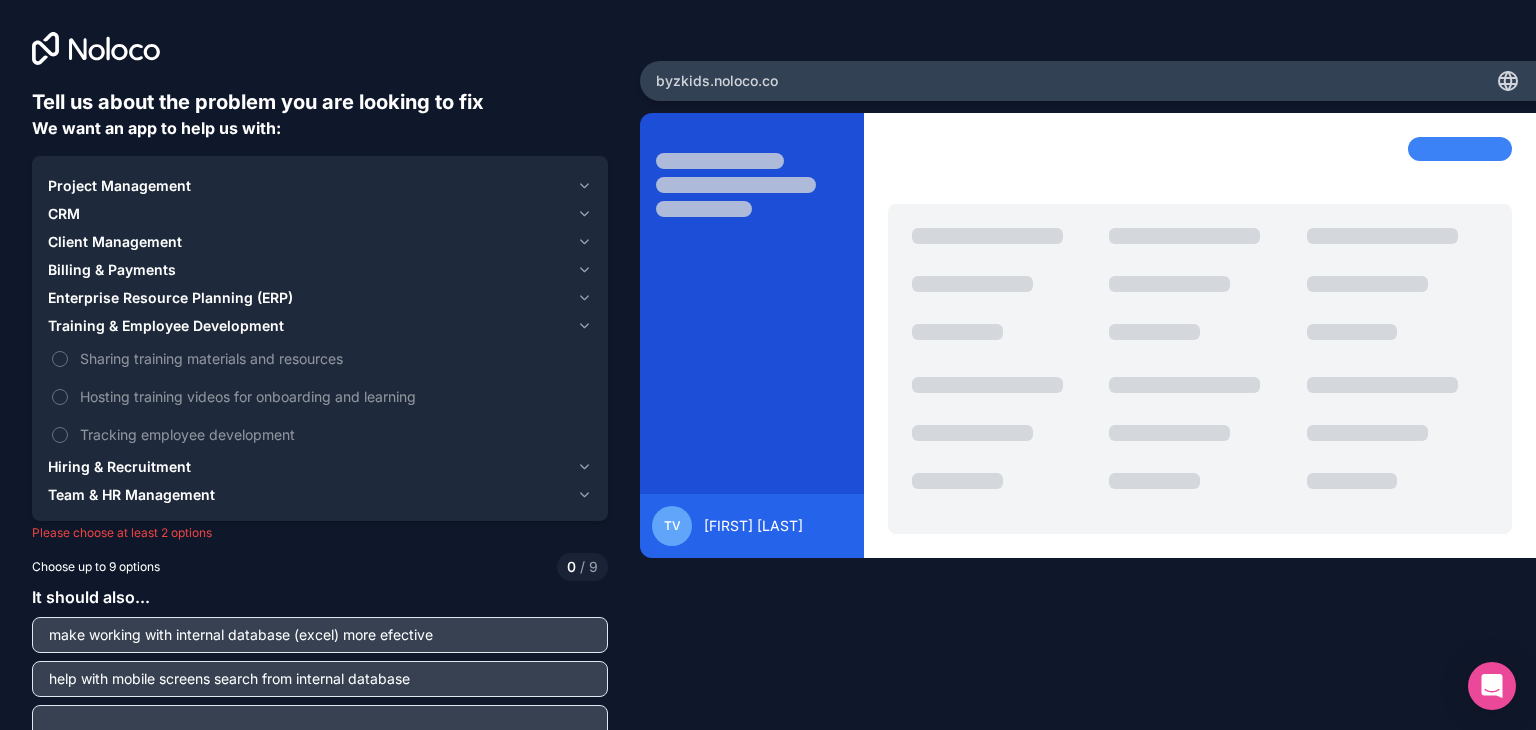 click on "Hiring & Recruitment" at bounding box center (119, 467) 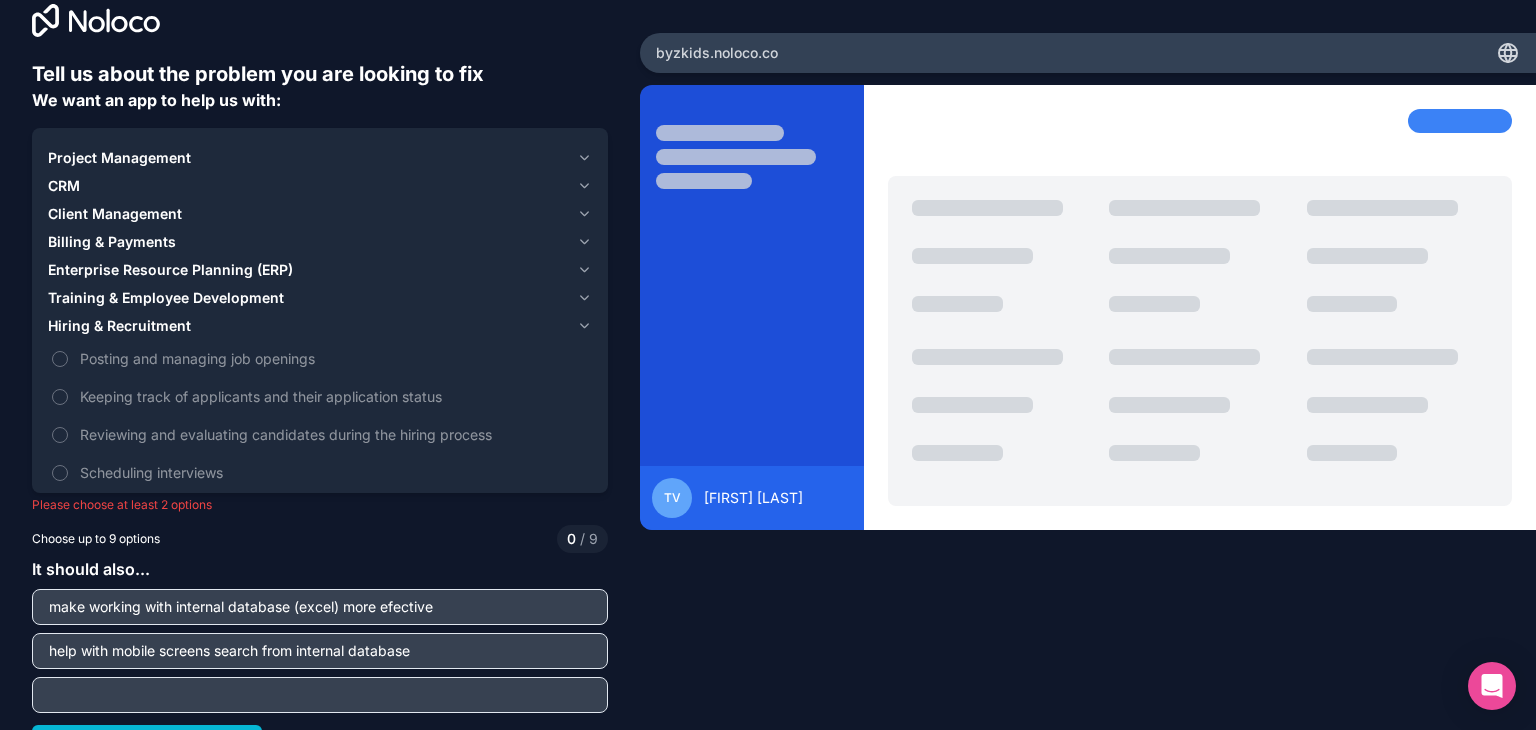 scroll, scrollTop: 36, scrollLeft: 0, axis: vertical 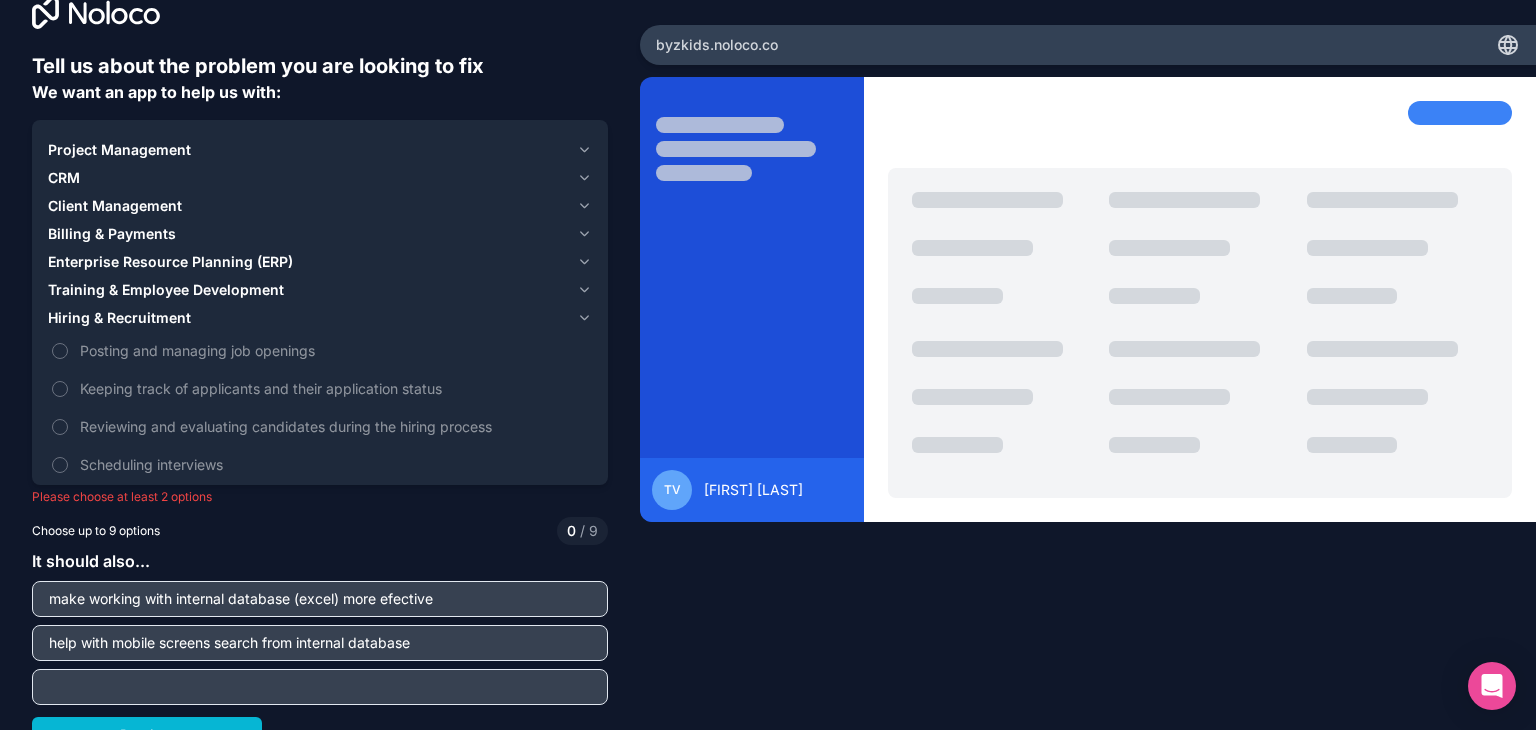 click on "CRM" at bounding box center (64, 178) 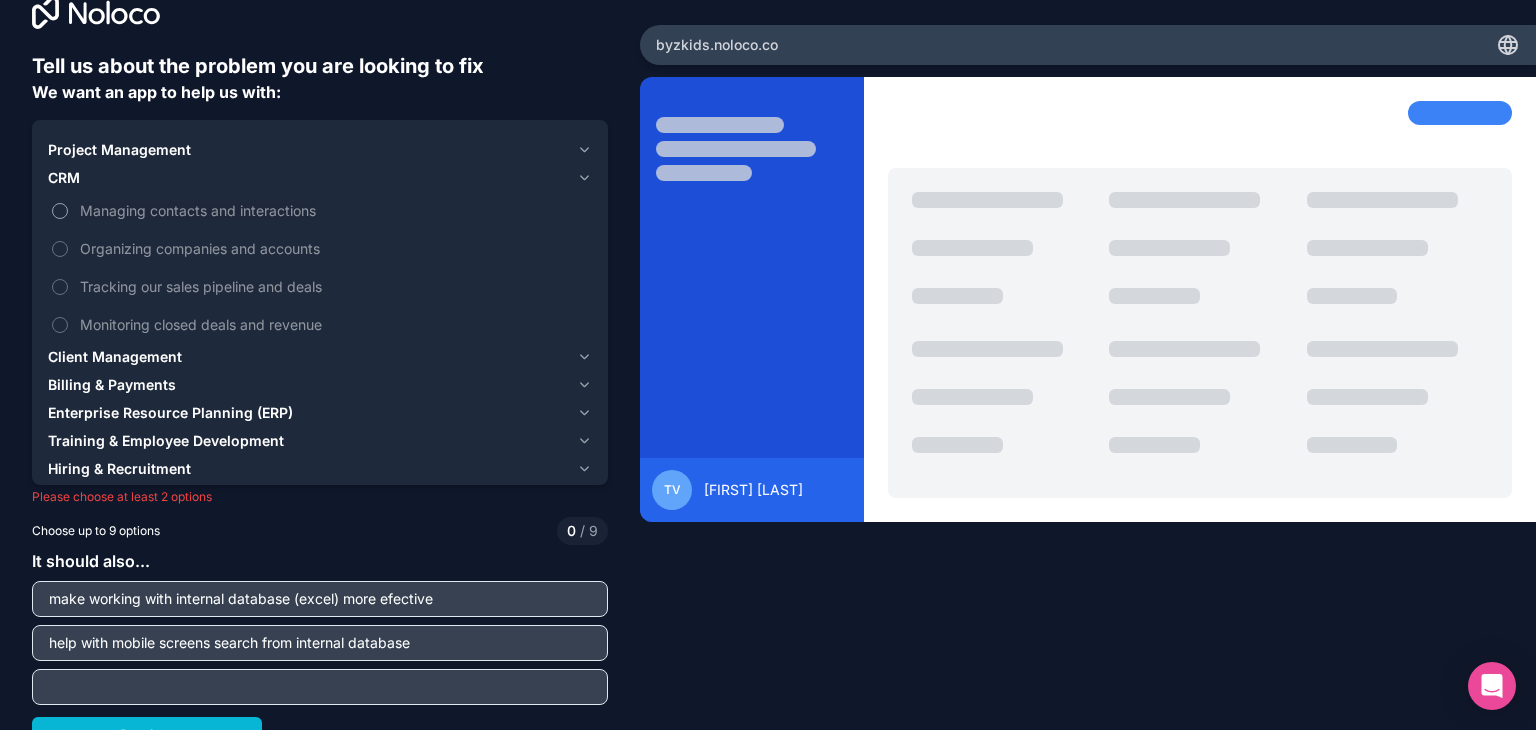 click on "Managing contacts and interactions" at bounding box center (334, 210) 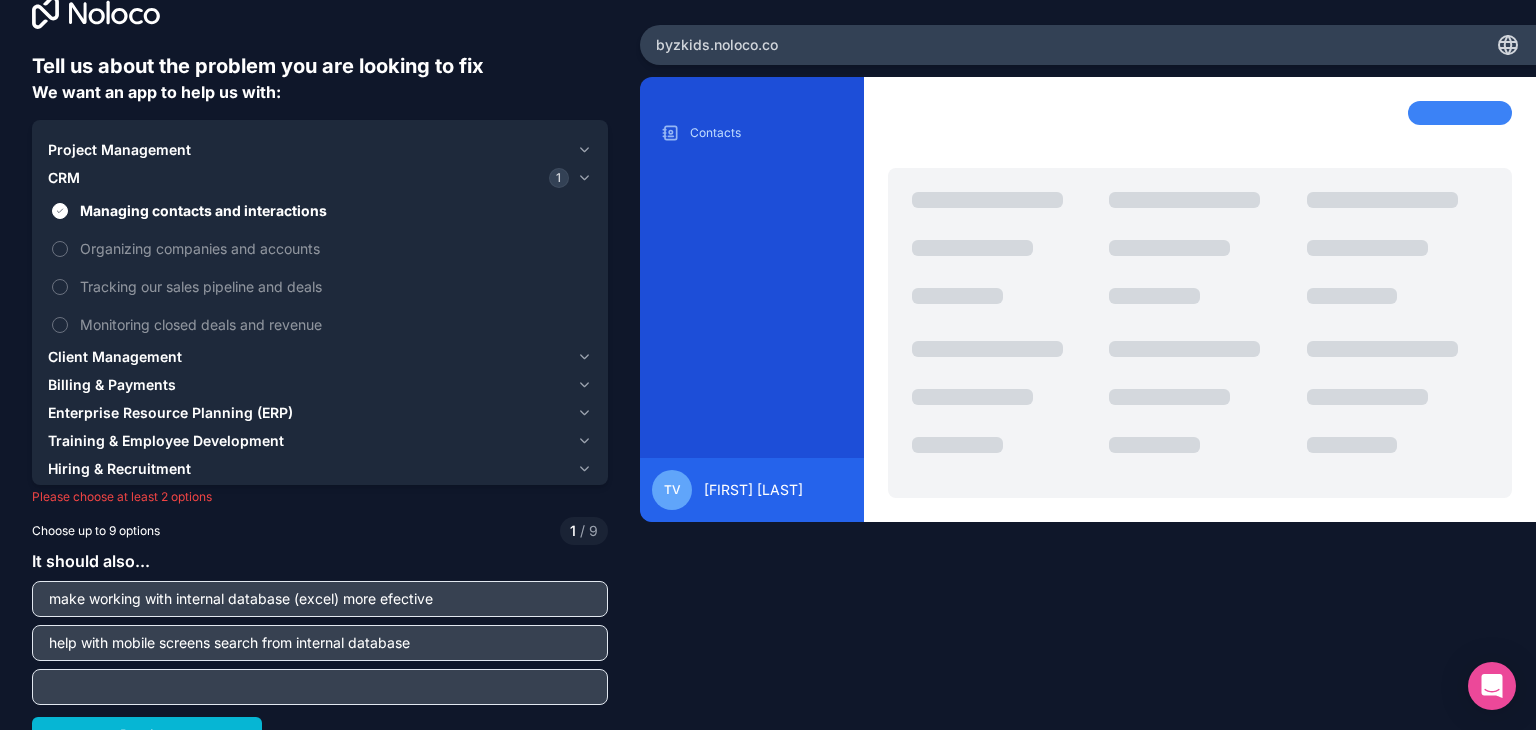 click on "Project Management" at bounding box center [119, 150] 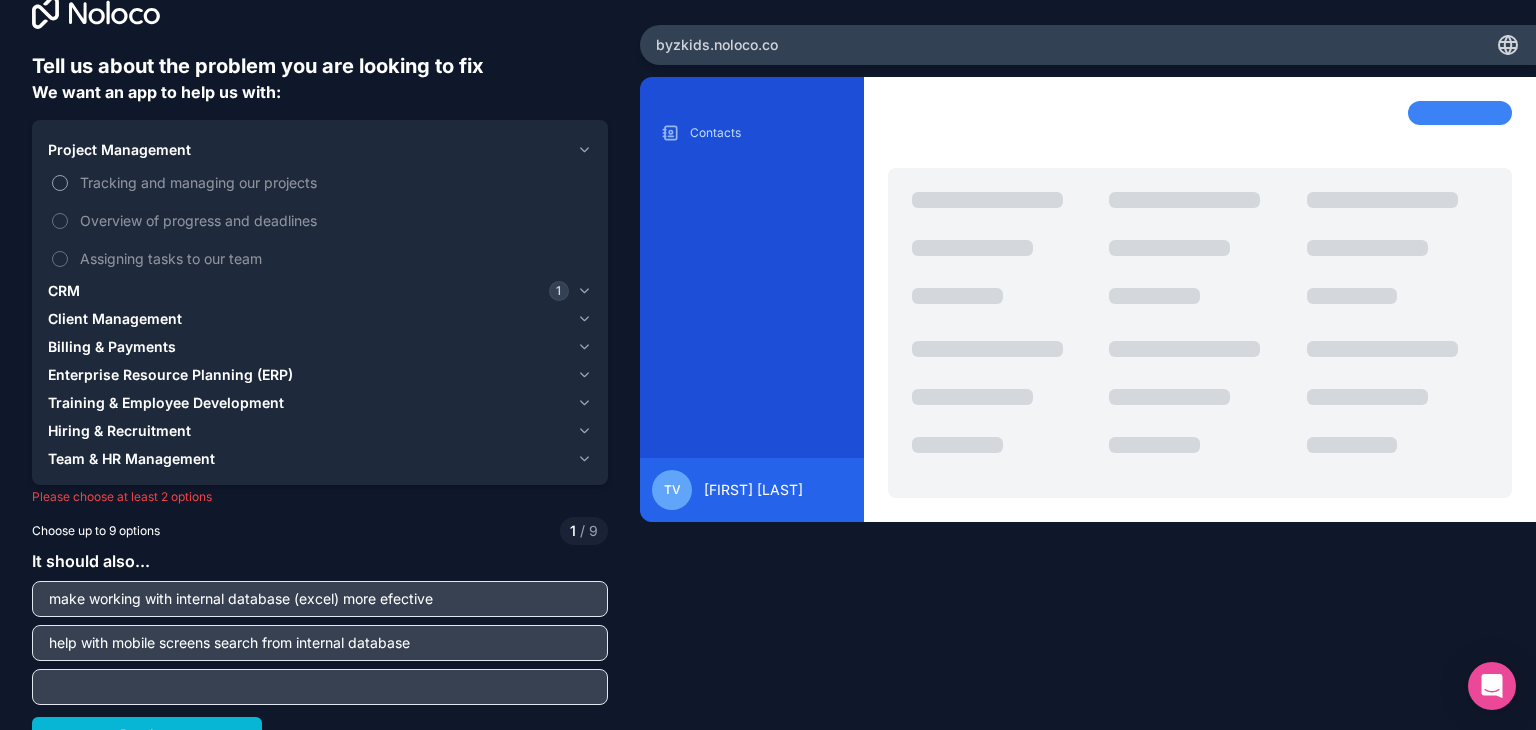 click on "Tracking and managing our projects" at bounding box center (334, 182) 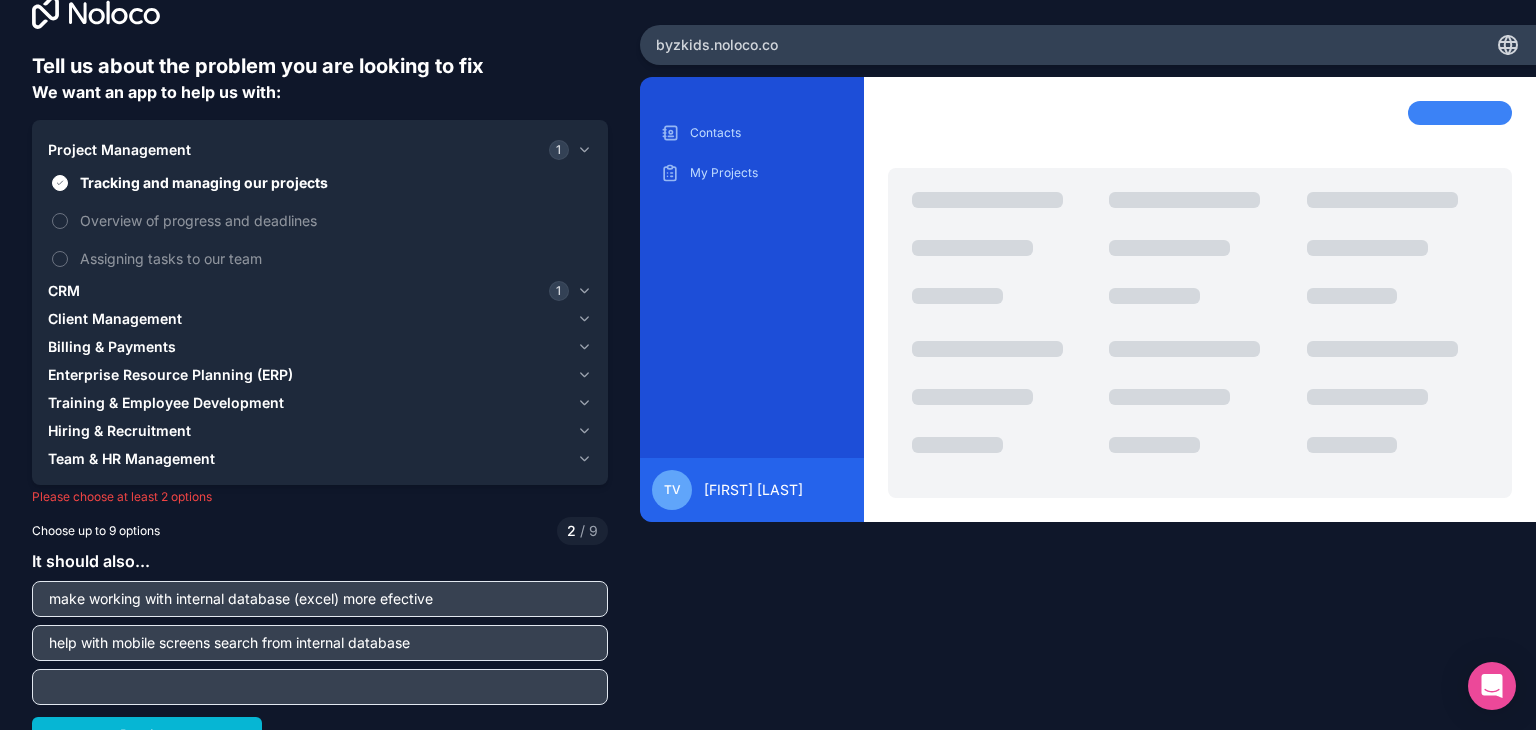 scroll, scrollTop: 59, scrollLeft: 0, axis: vertical 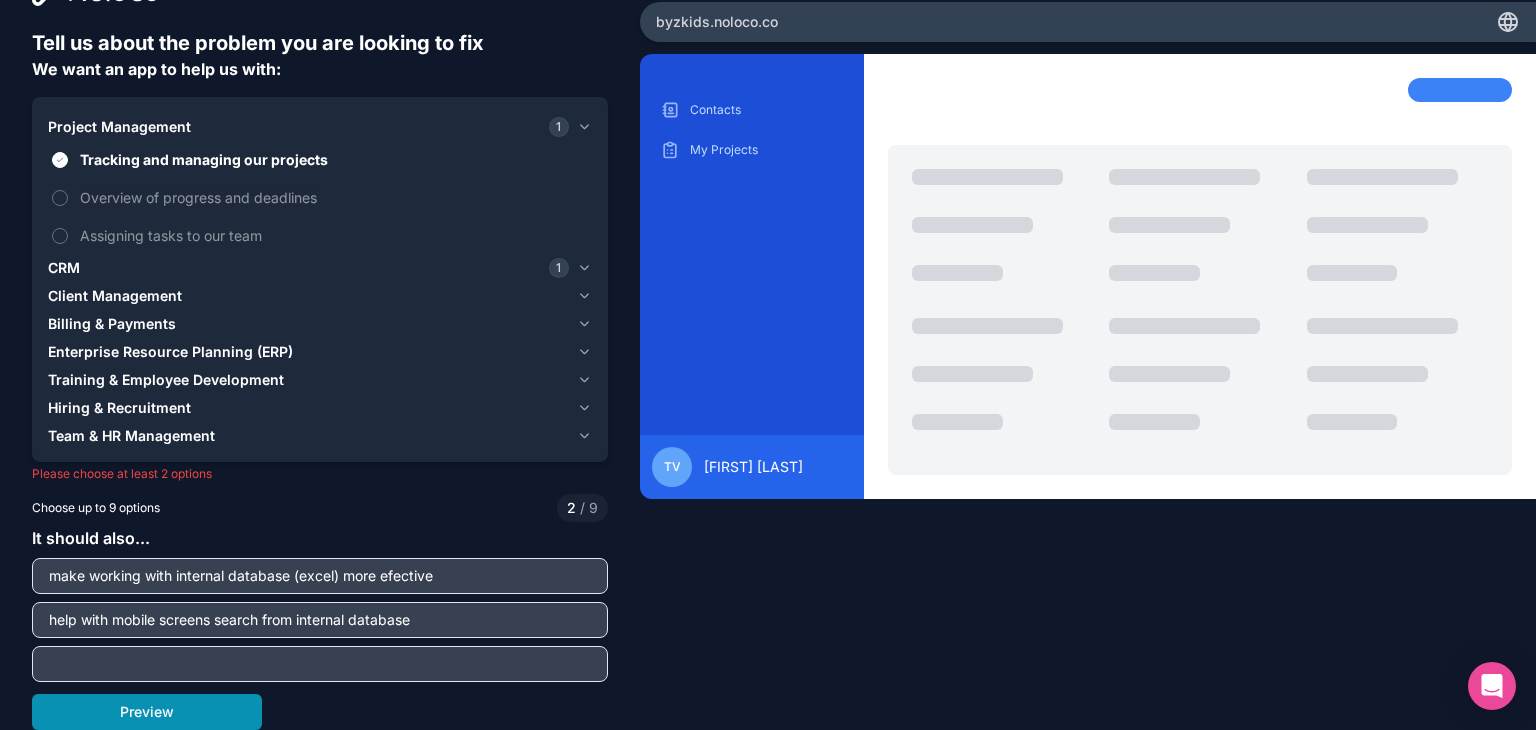 click on "Preview" at bounding box center (147, 712) 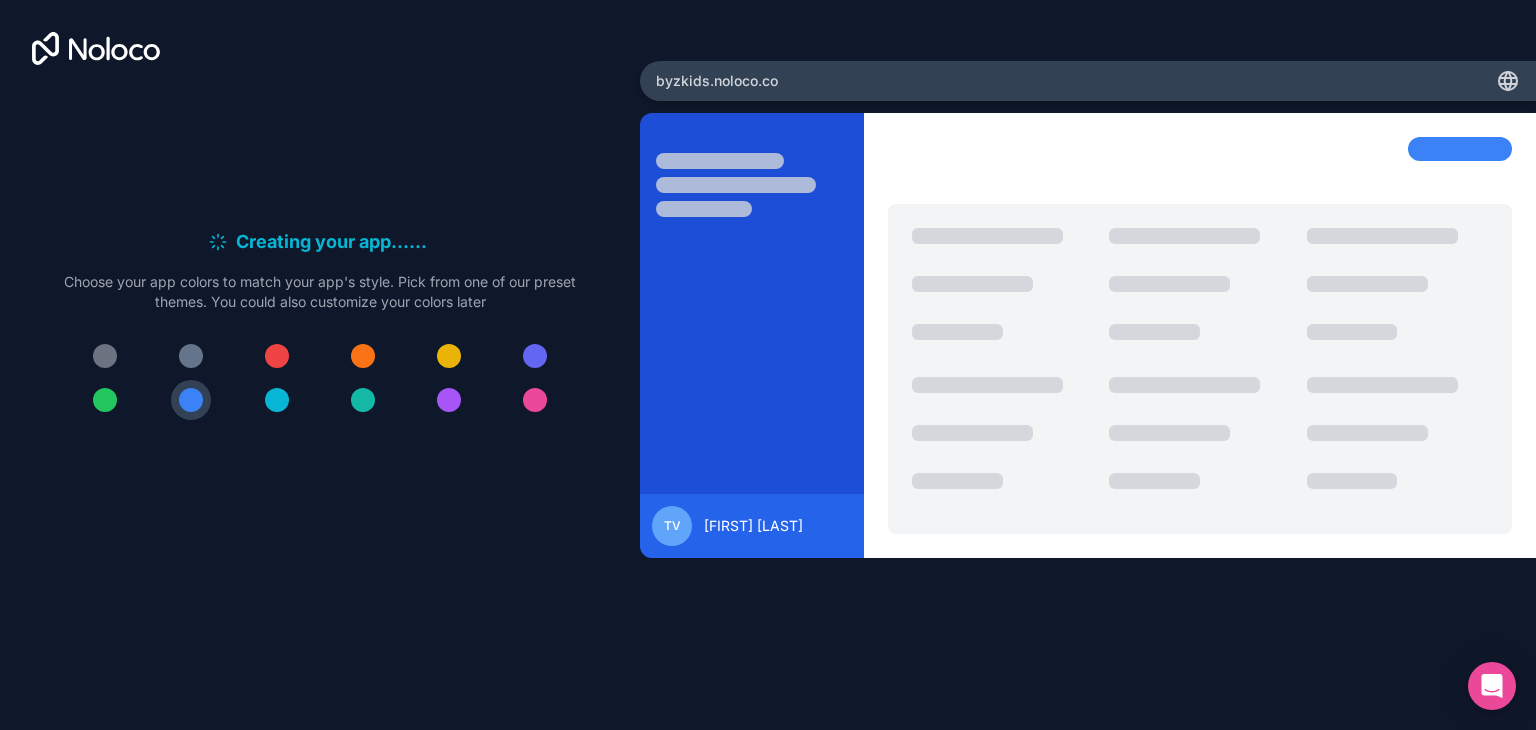 scroll, scrollTop: 0, scrollLeft: 0, axis: both 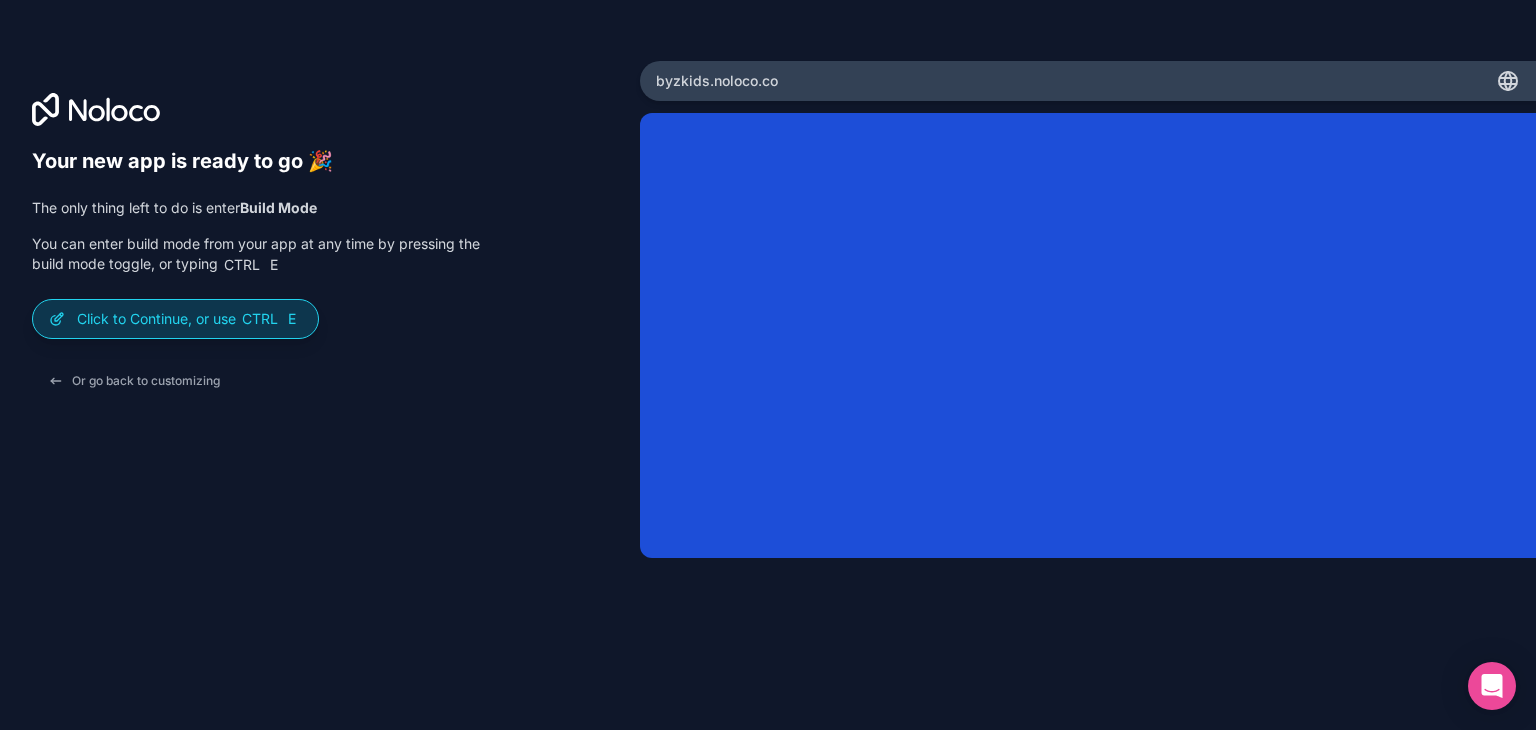 click on "Click to Continue, or use  Ctrl E" at bounding box center (175, 319) 